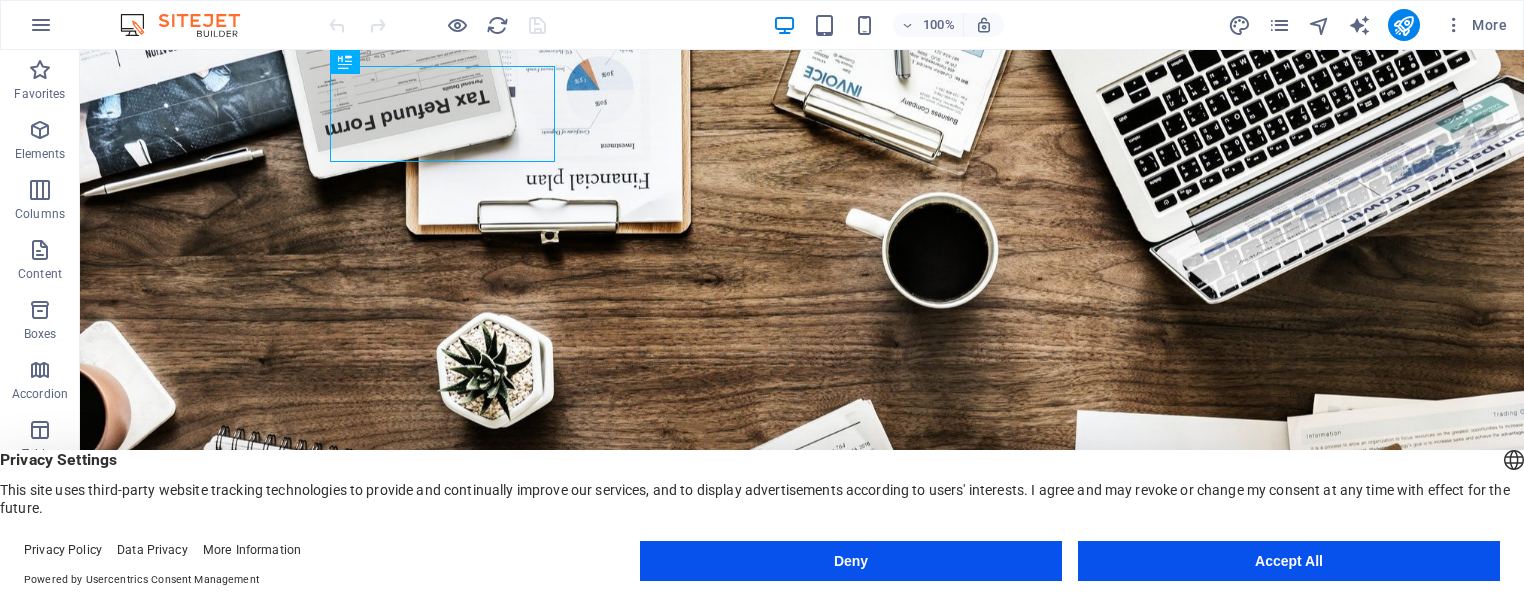scroll, scrollTop: 0, scrollLeft: 0, axis: both 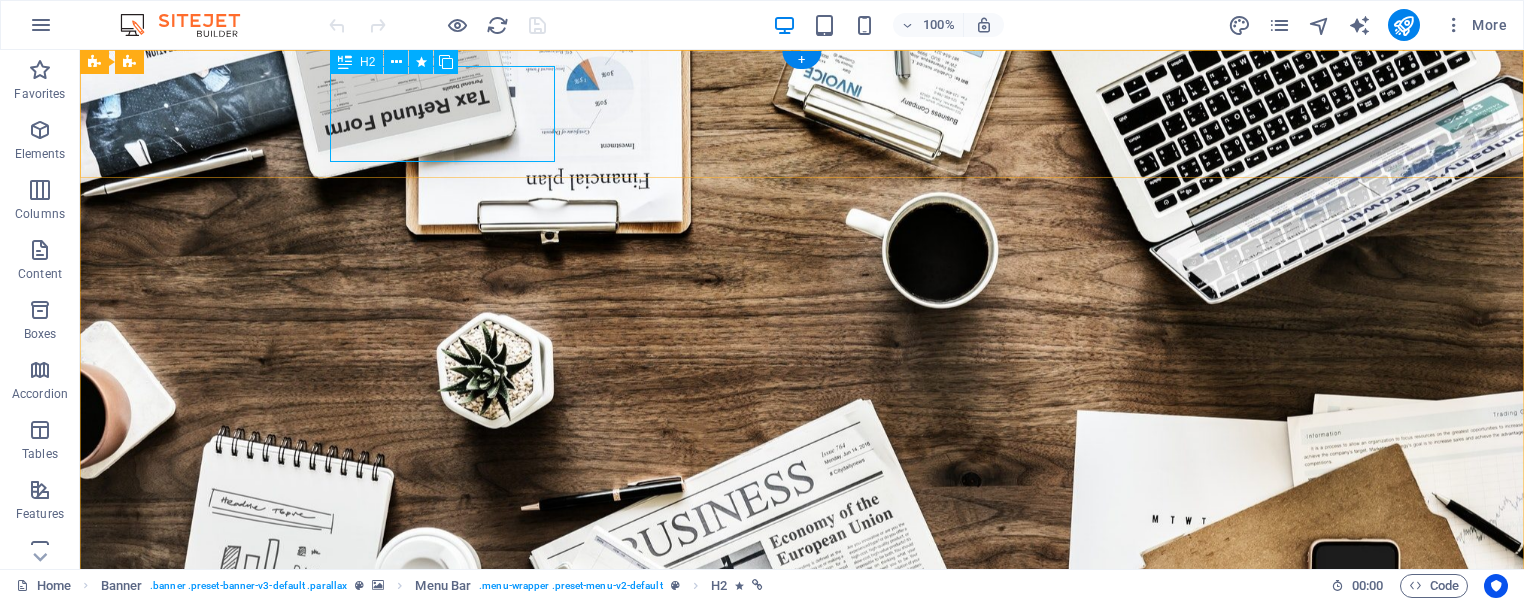 click on "D igital  S oultions" at bounding box center (802, 688) 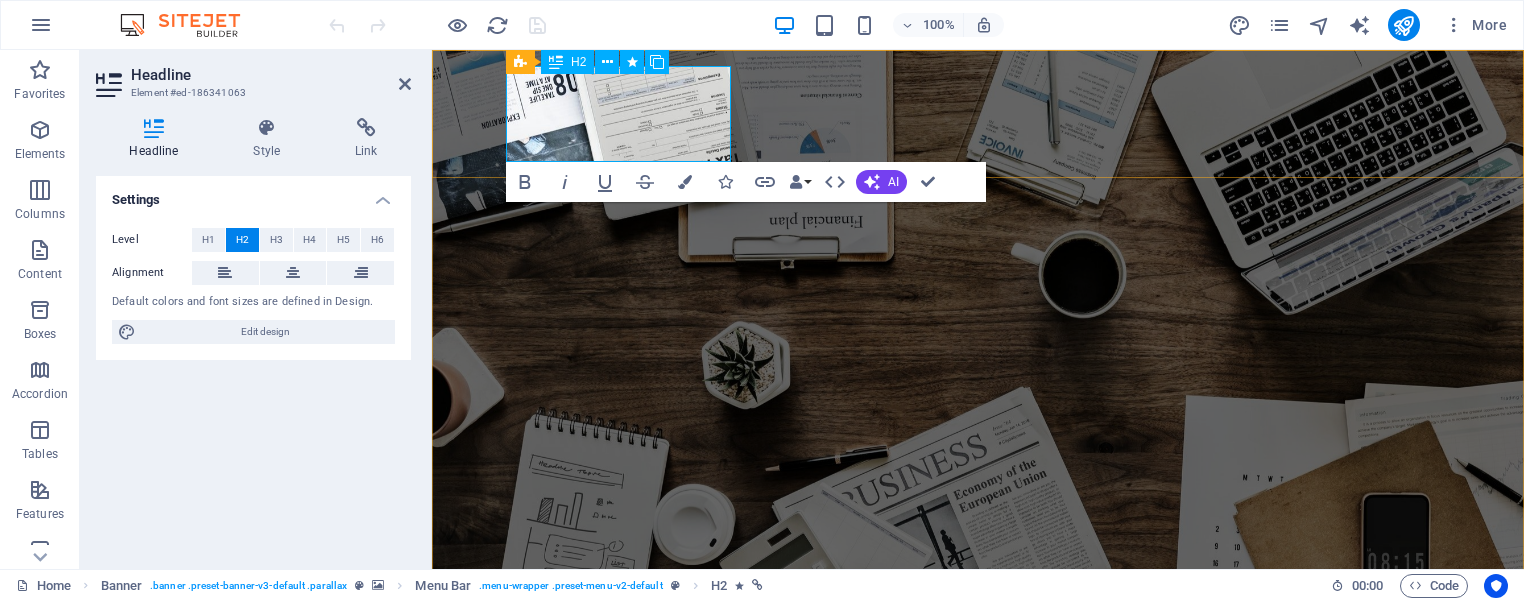click on "oultions" at bounding box center [782, 688] 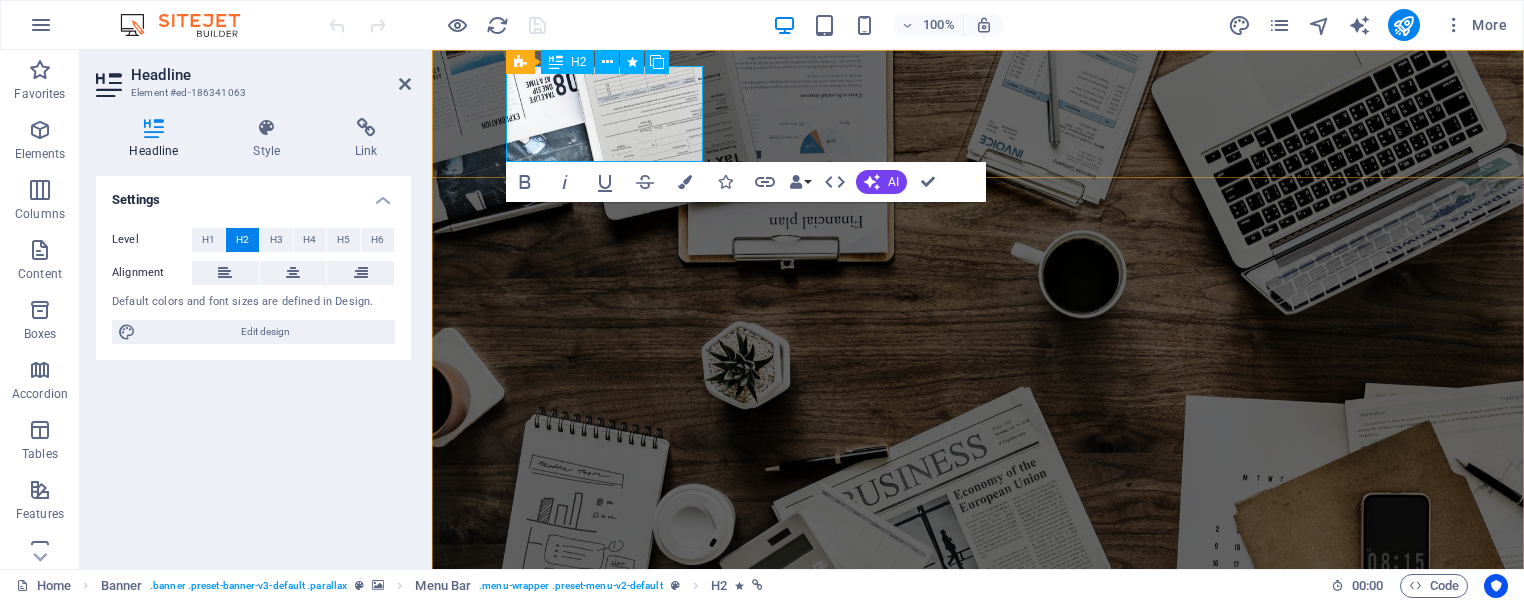 type 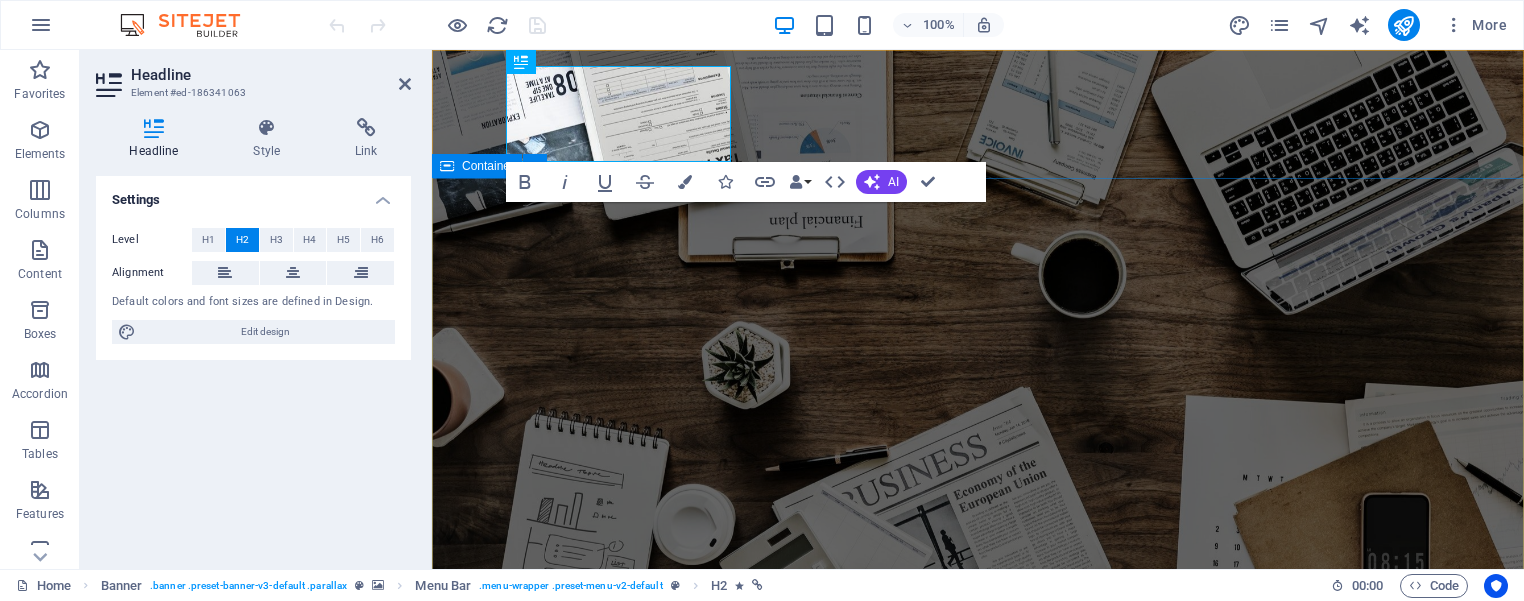 click on "IT  Consulting Services N etwork Design I Ntegration & security D igital  S olutions   LLC Learn more" at bounding box center (978, 994) 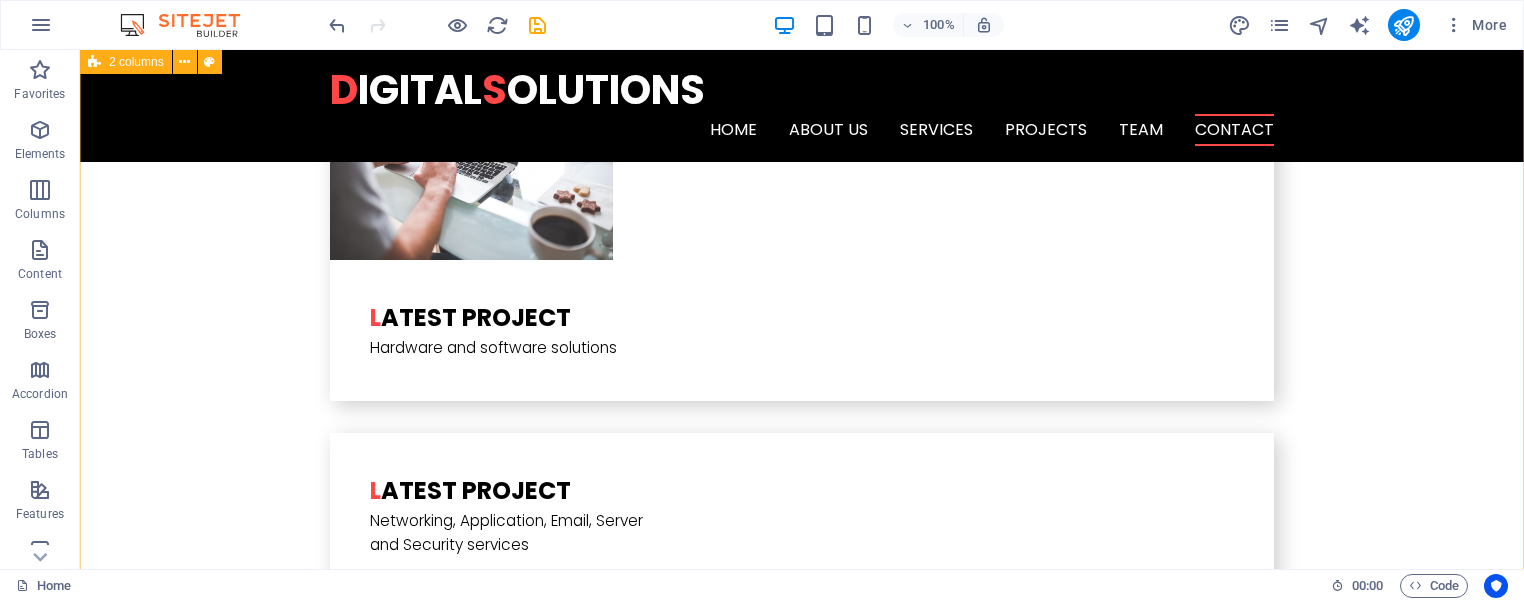 scroll, scrollTop: 4488, scrollLeft: 0, axis: vertical 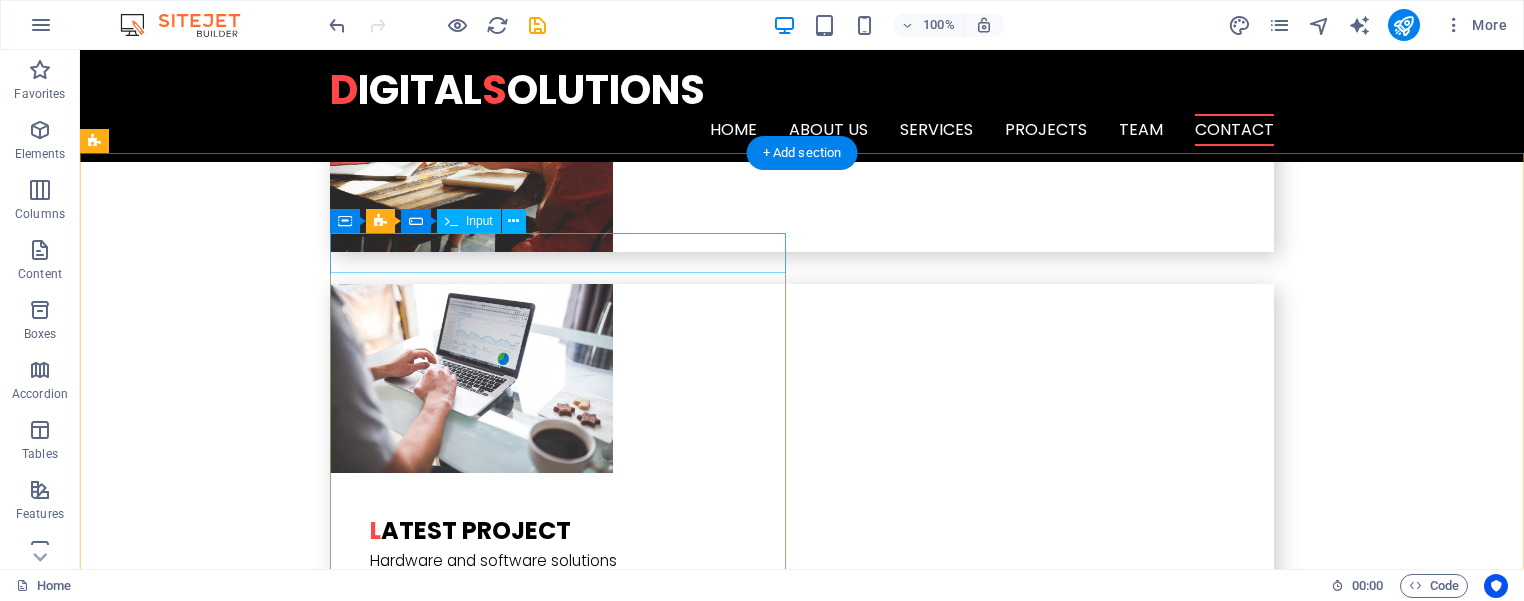 click at bounding box center (324, 3985) 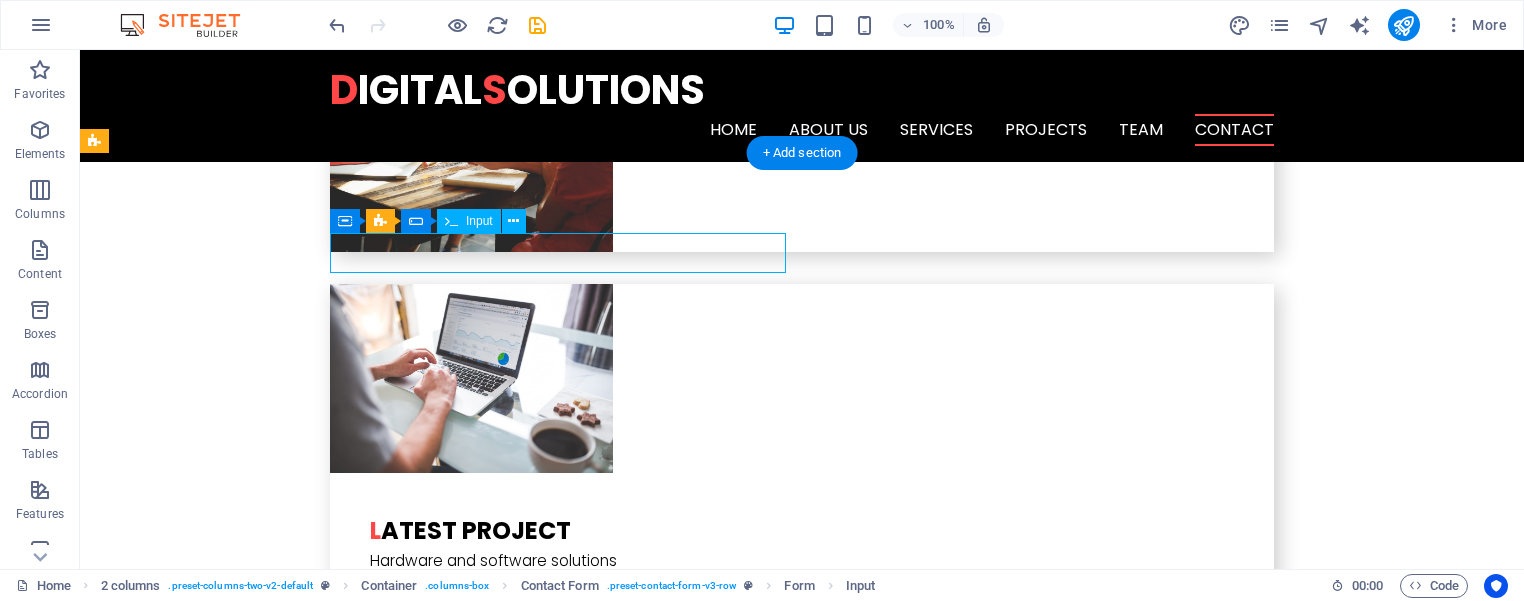 click at bounding box center (324, 3985) 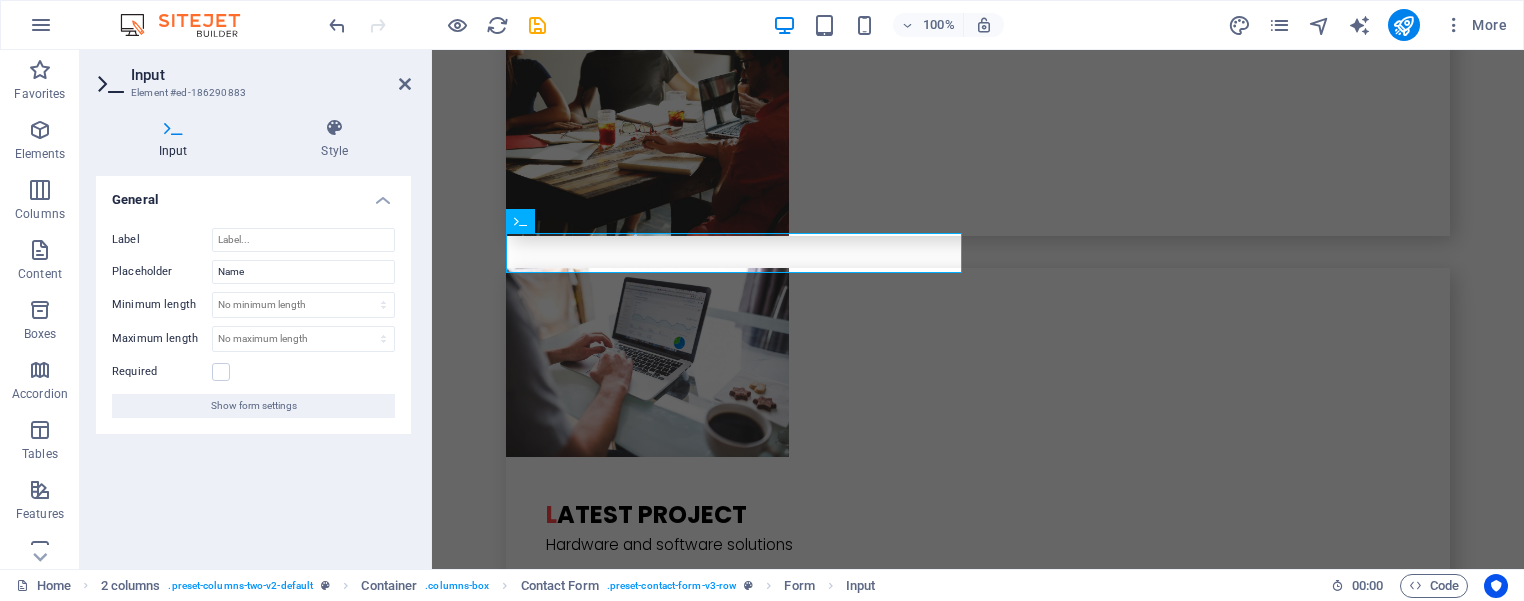 click on "General Label Placeholder Name Minimum length No minimum length chars Maximum length No maximum length chars Required Show form settings" at bounding box center [253, 364] 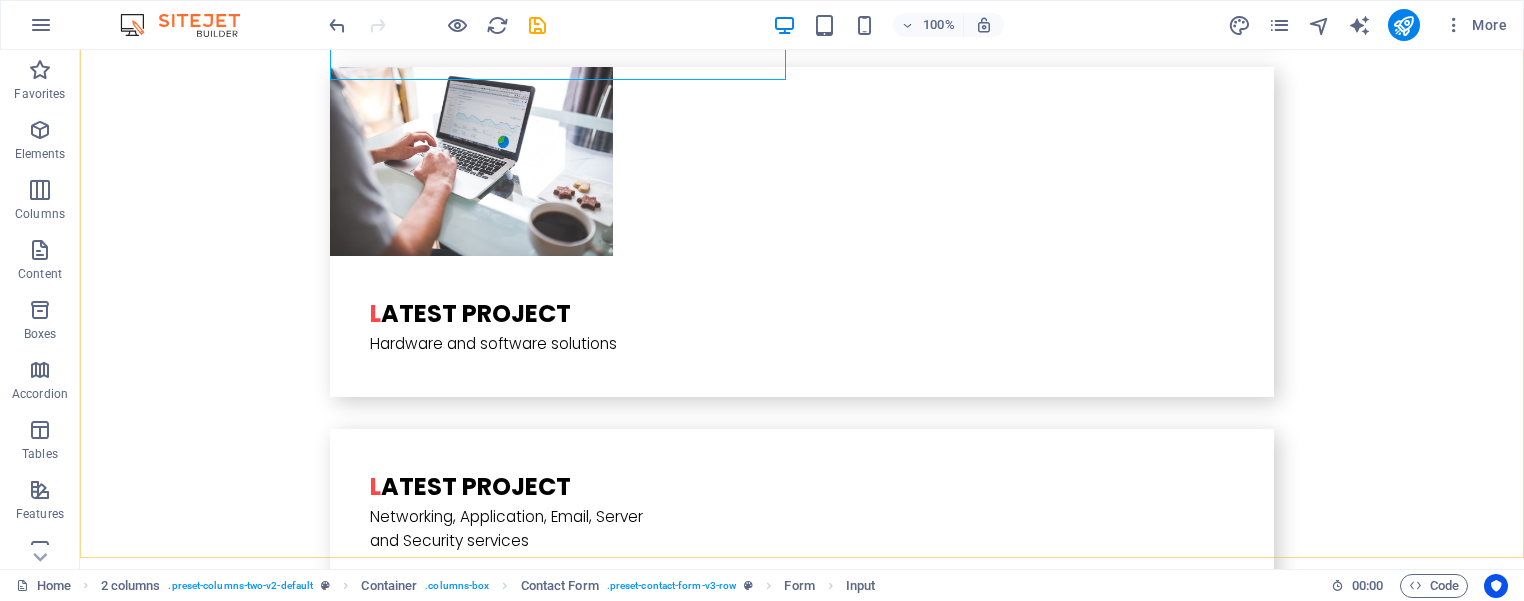 scroll, scrollTop: 4692, scrollLeft: 0, axis: vertical 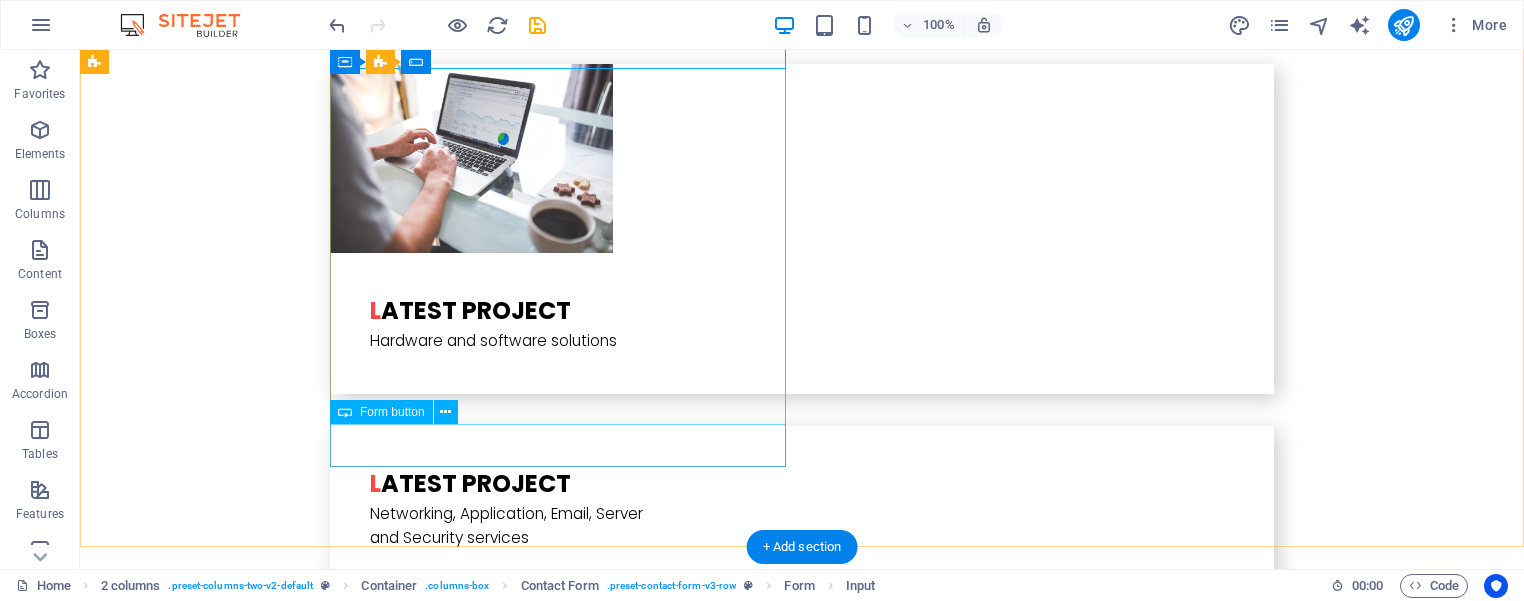 click on "Submit" at bounding box center [324, 4171] 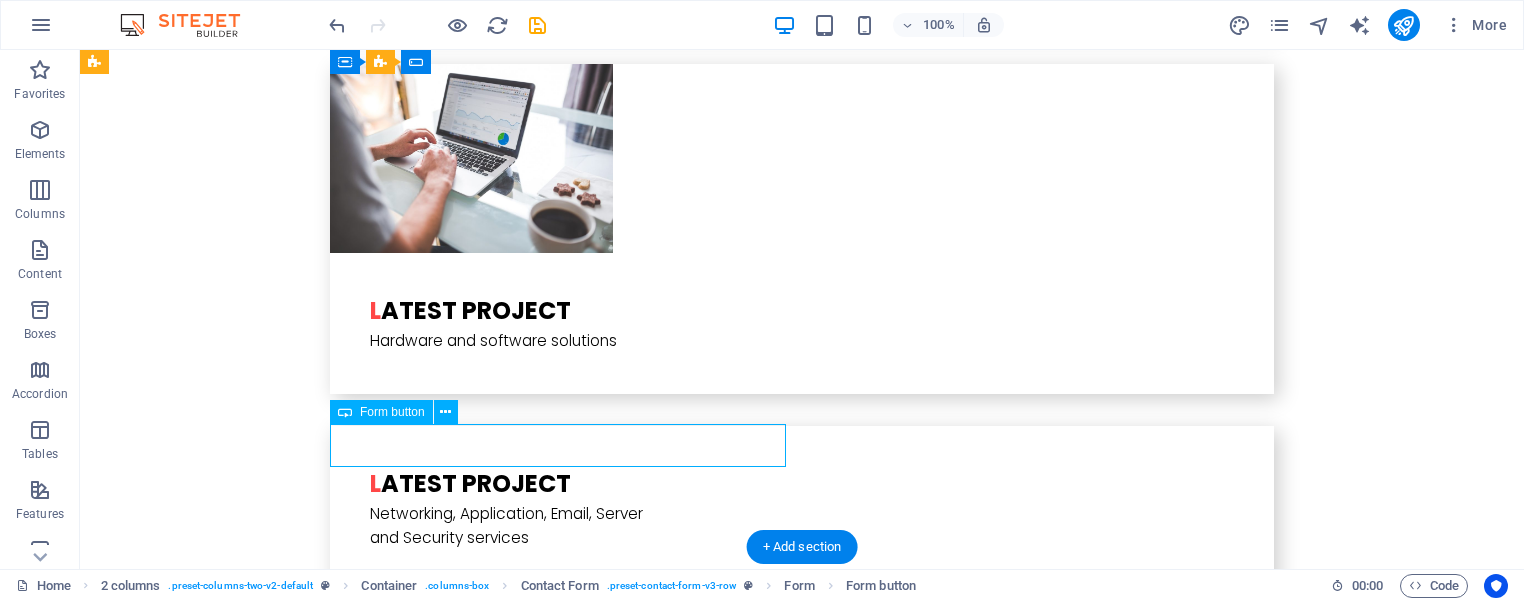 click on "Submit" at bounding box center [324, 4171] 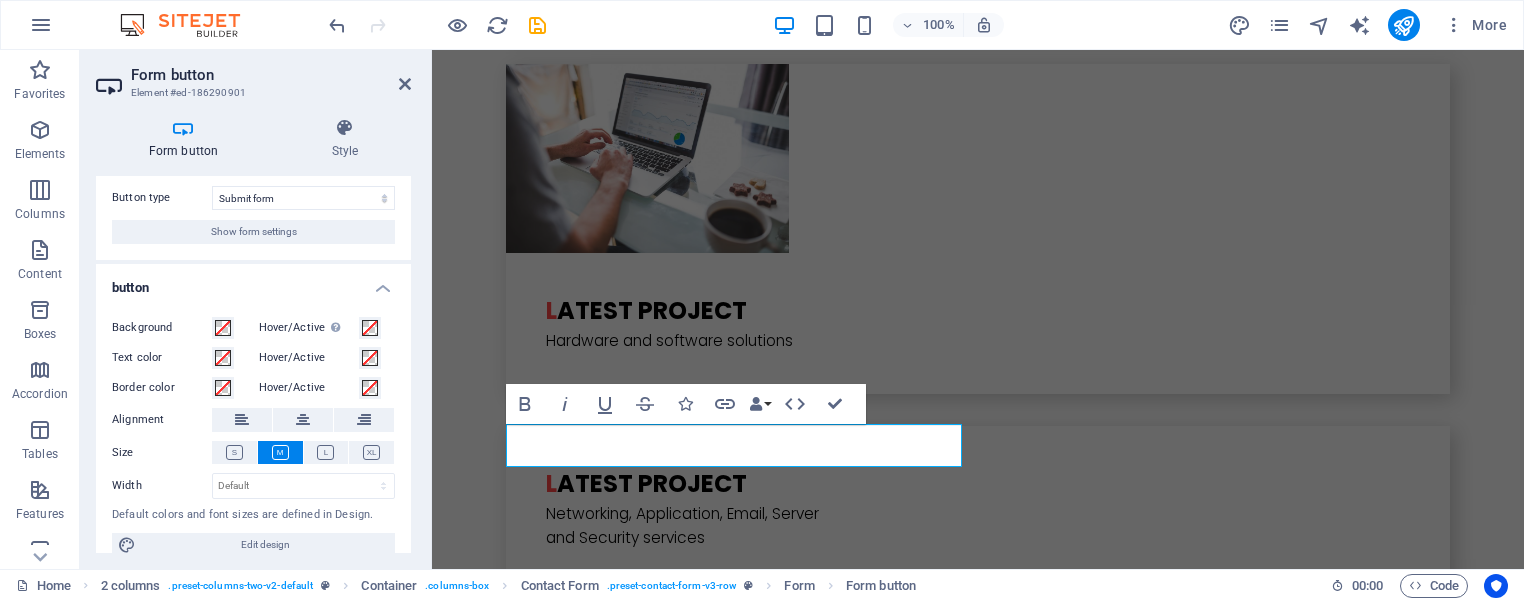 scroll, scrollTop: 62, scrollLeft: 0, axis: vertical 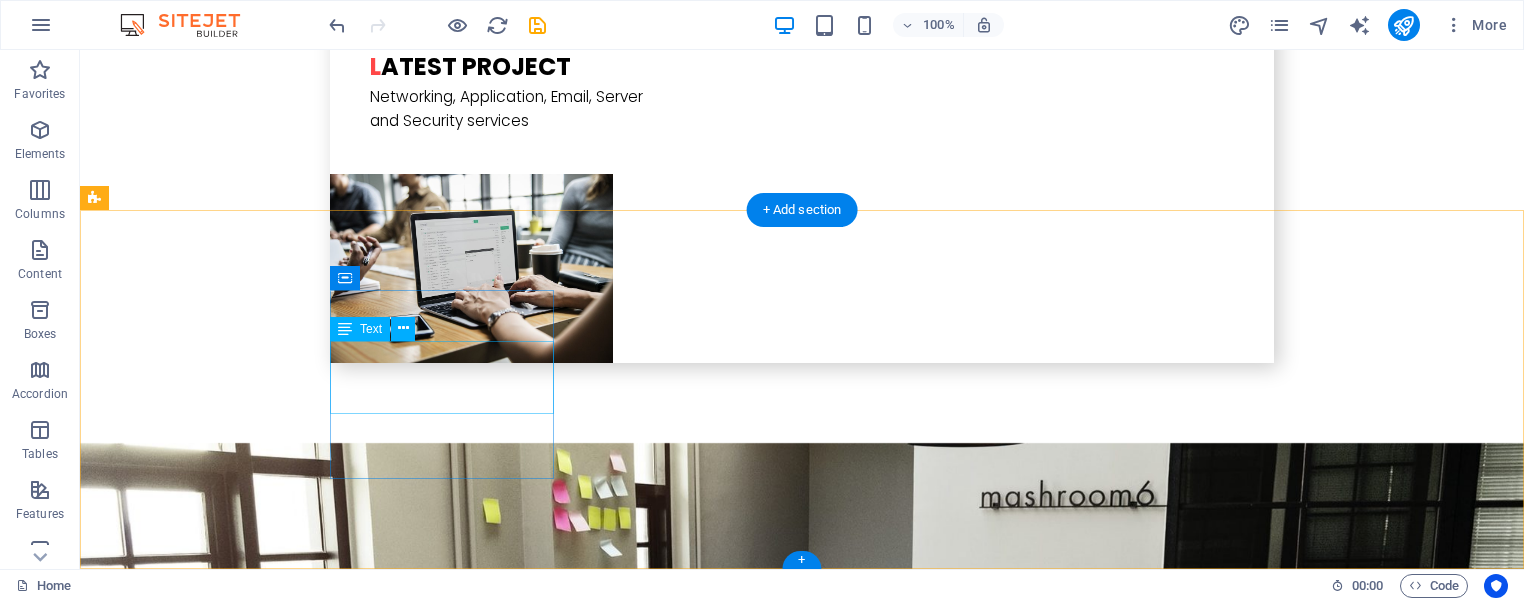 click on "9415 E Harry St Wichita KS 67207" at bounding box center [208, 4108] 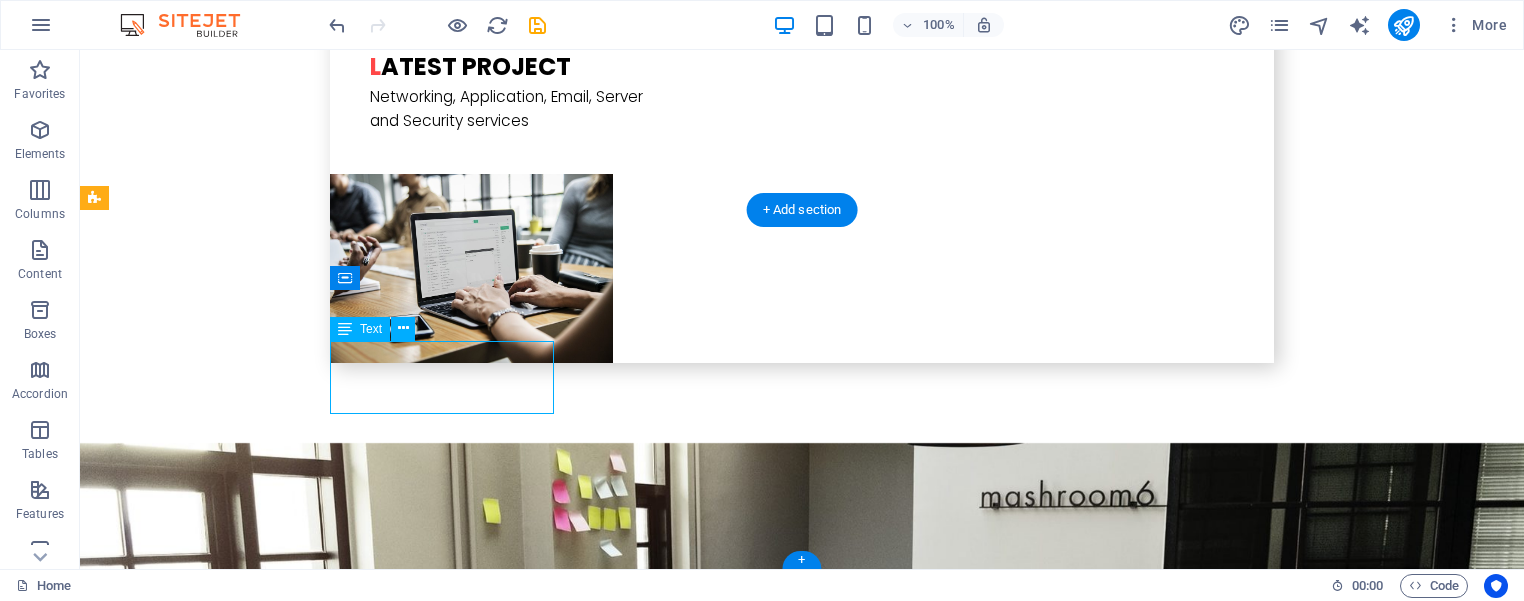 click on "9415 E Harry St Wichita KS 67207" at bounding box center [208, 4108] 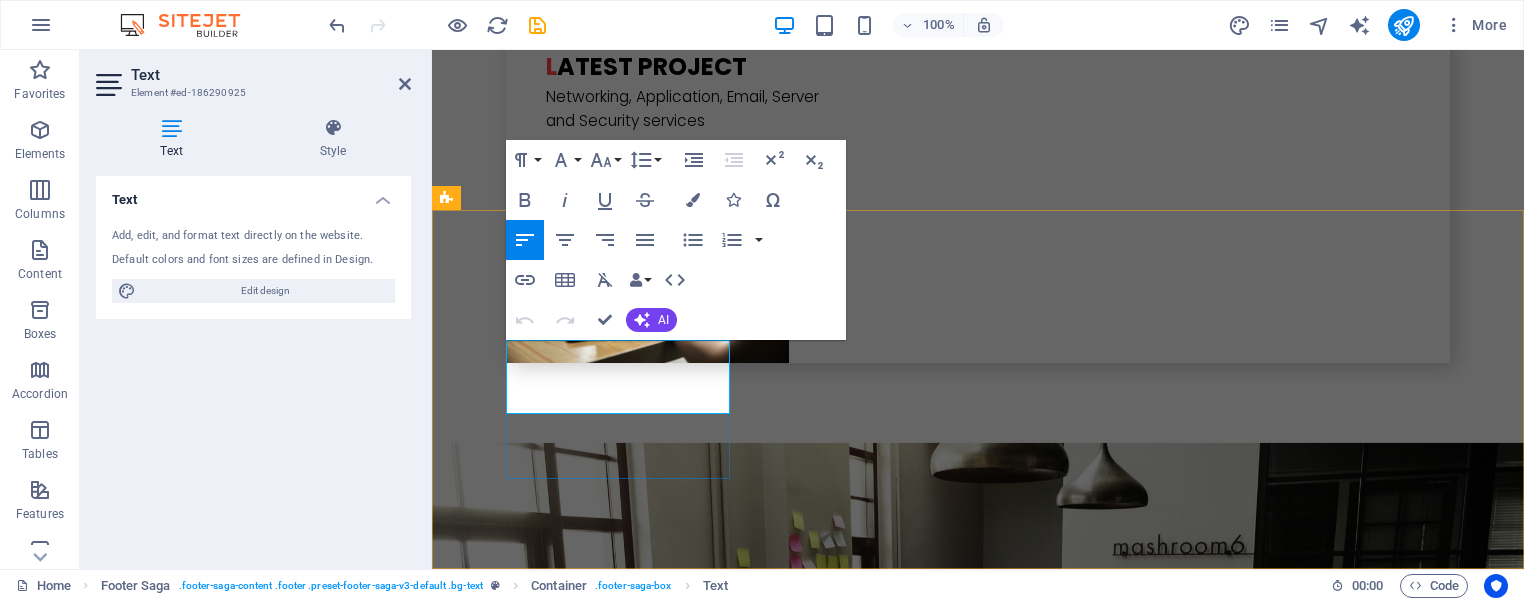 click on "9415 E Harry St" at bounding box center (560, 4083) 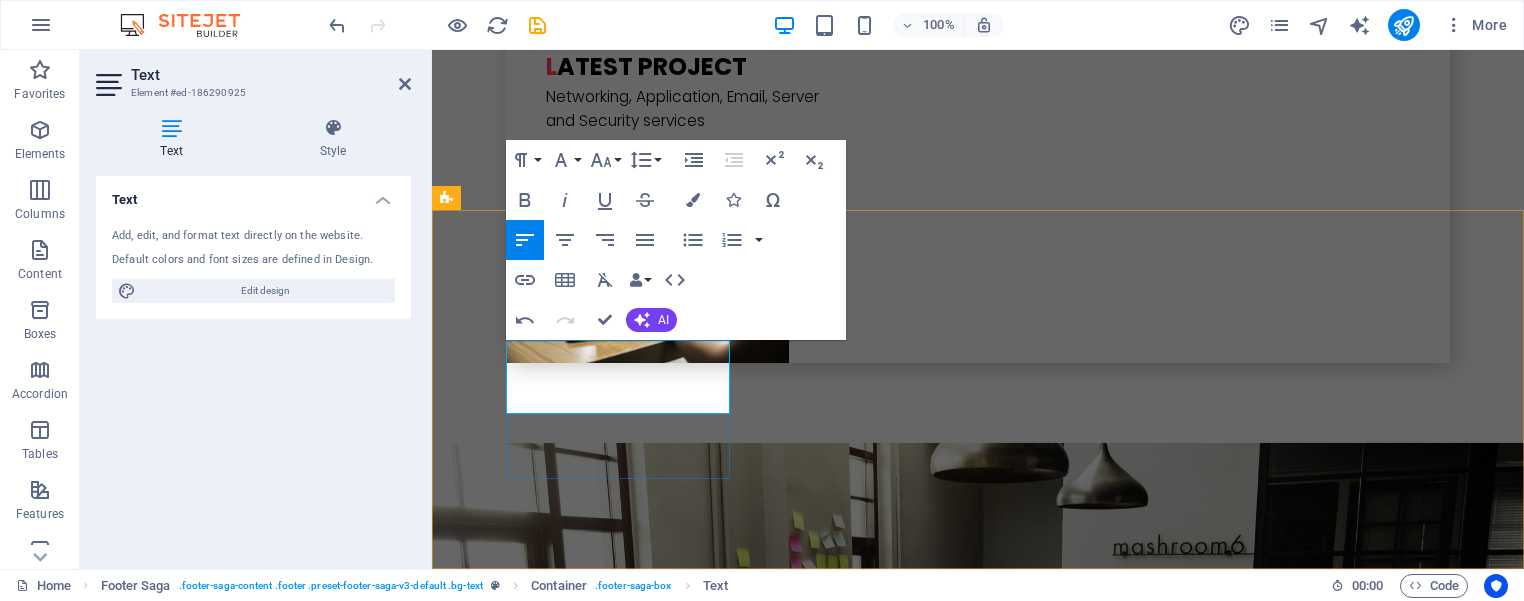 click on "67207" at bounding box center (560, 4132) 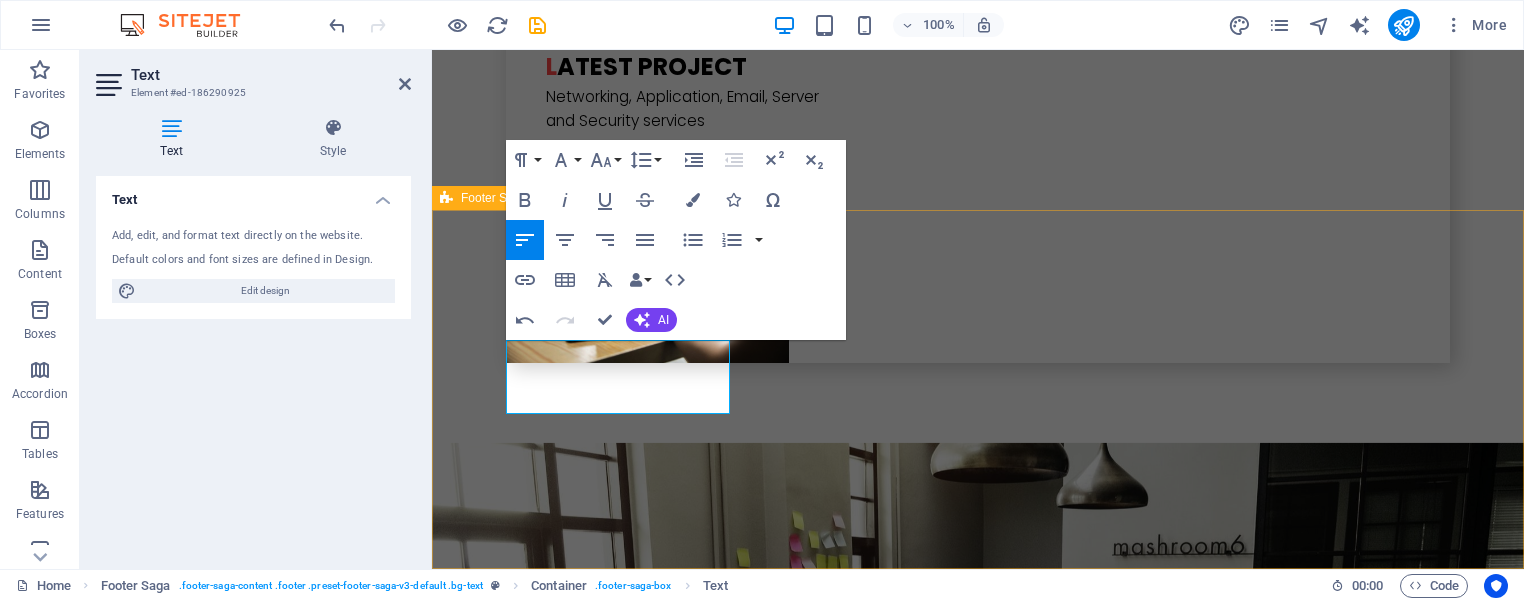 click on "E Harry St Wichita KS 67230 Legal Notice Privacy Policy Navigation Home About us Services Projects Team Contact Social Media Facebook Twitter Instagram" at bounding box center [978, 4320] 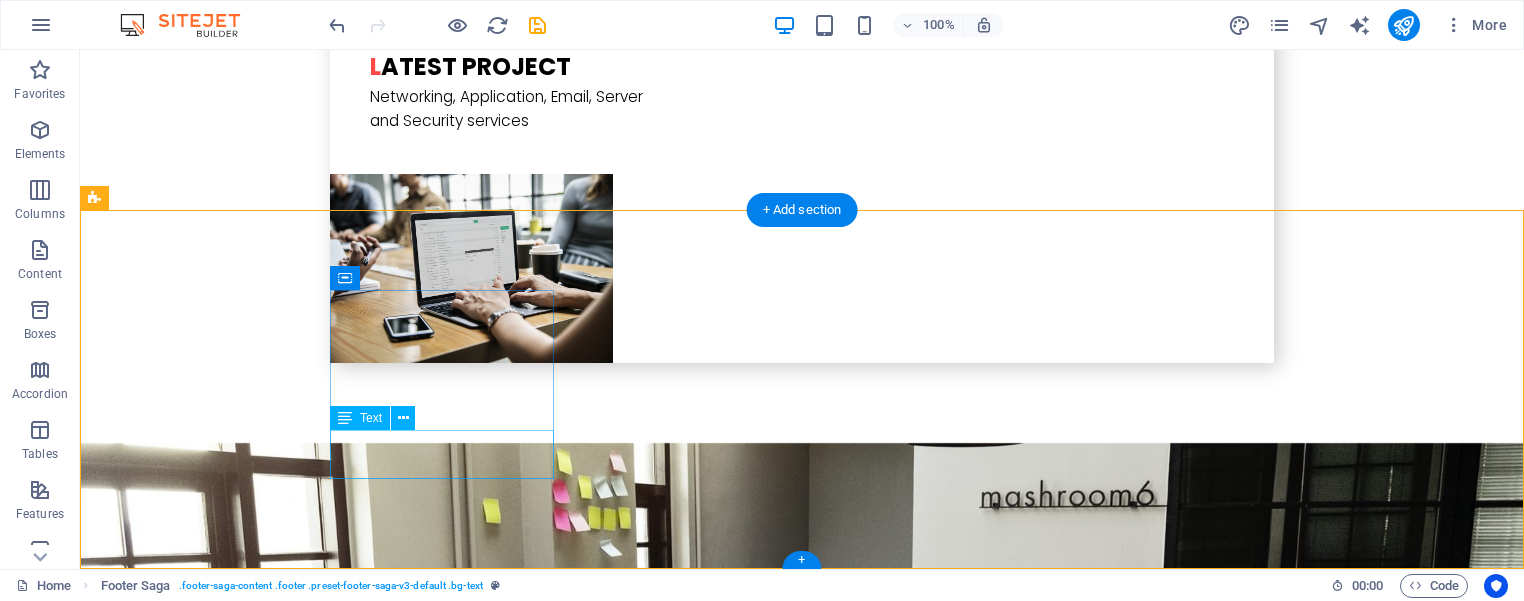 click on "Legal Notice Privacy Policy" at bounding box center [208, 4184] 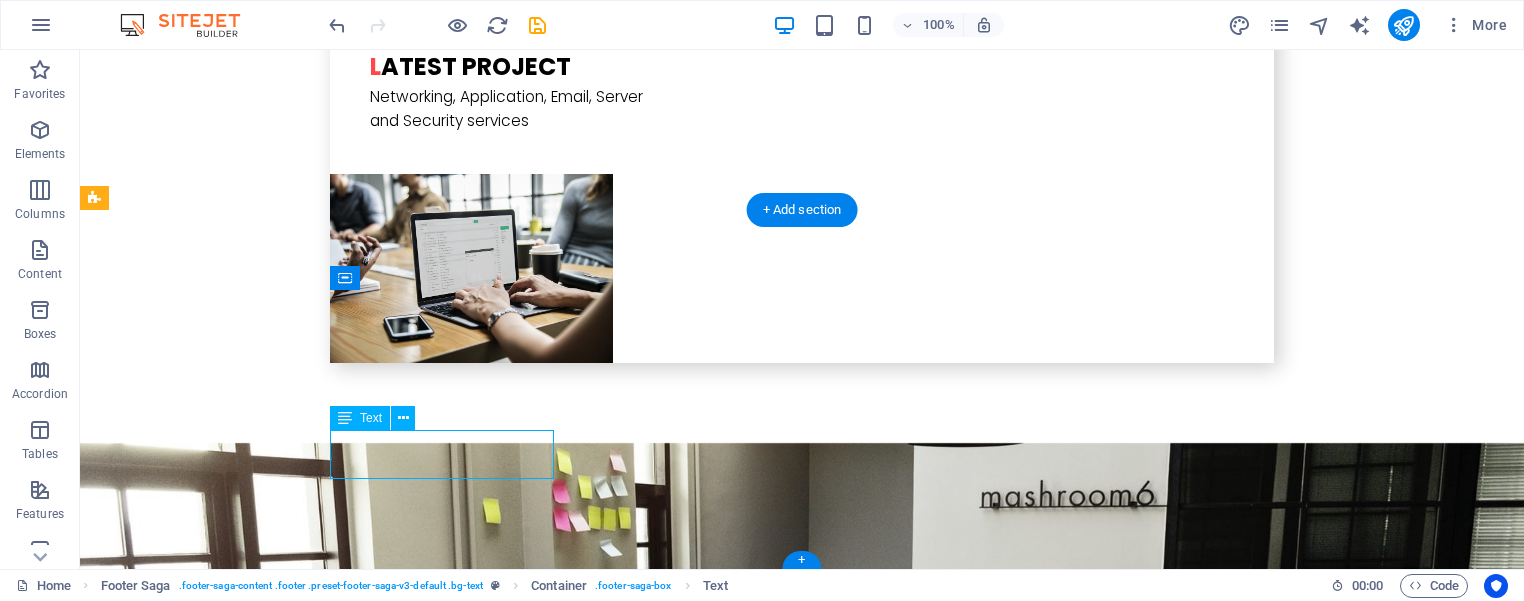 click on "Legal Notice Privacy Policy" at bounding box center (208, 4184) 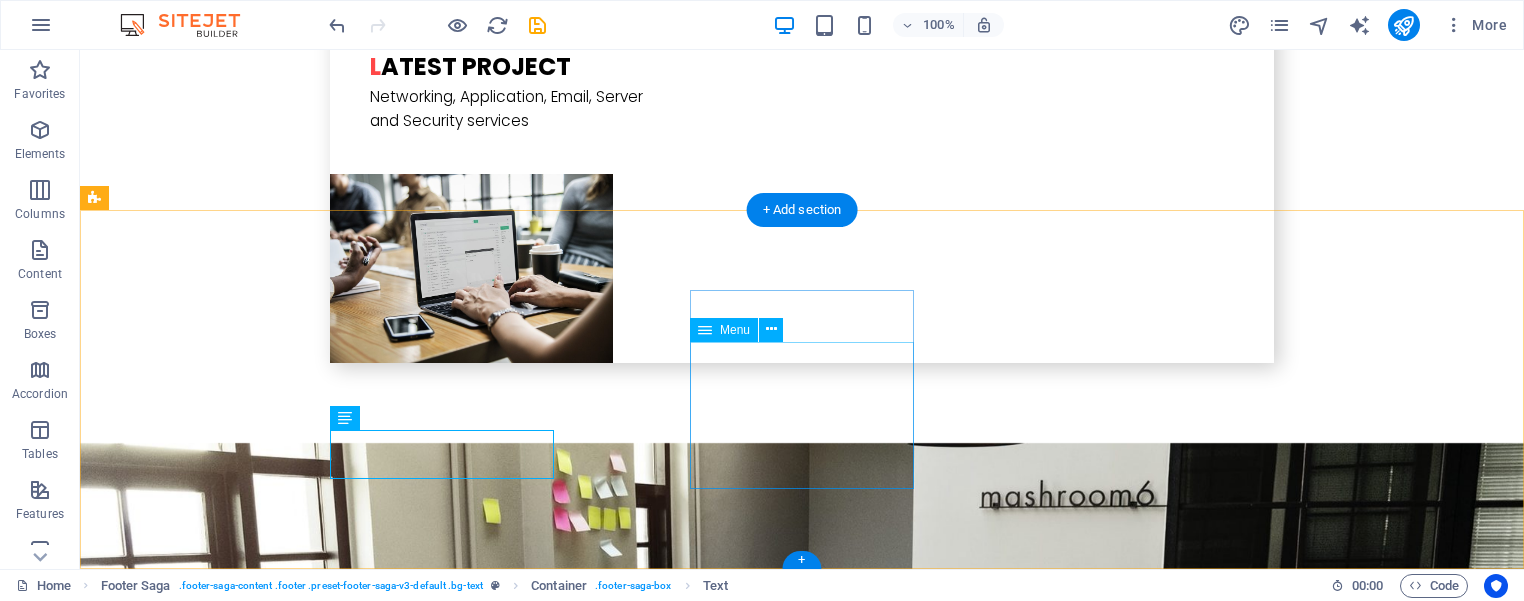 click on "Home About us Services Projects Team Contact" at bounding box center [208, 4342] 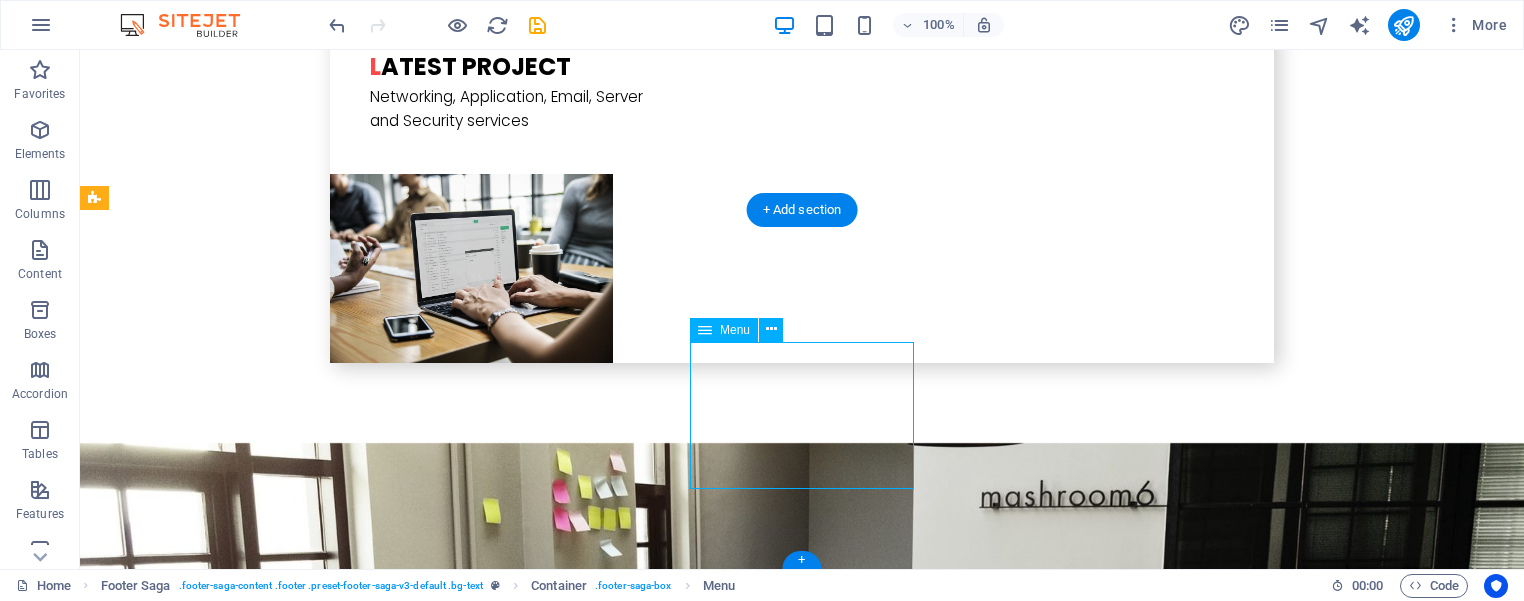 click on "Home About us Services Projects Team Contact" at bounding box center [208, 4342] 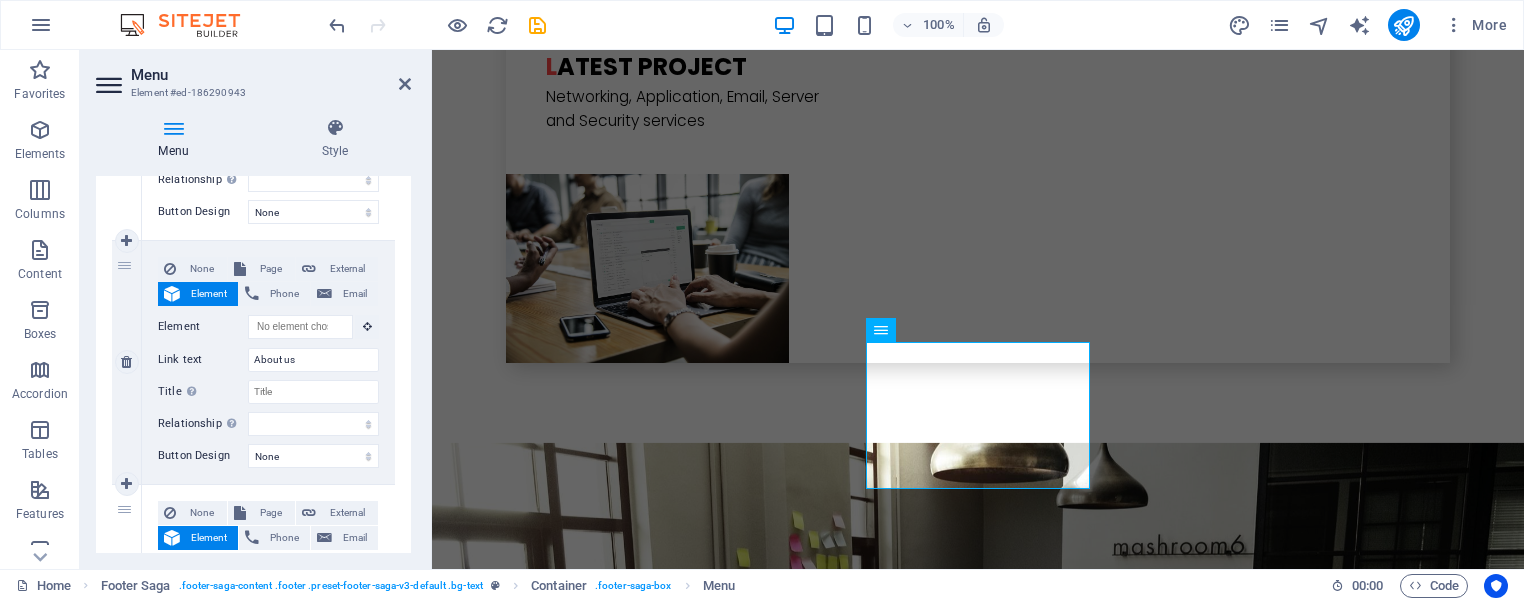 scroll, scrollTop: 360, scrollLeft: 0, axis: vertical 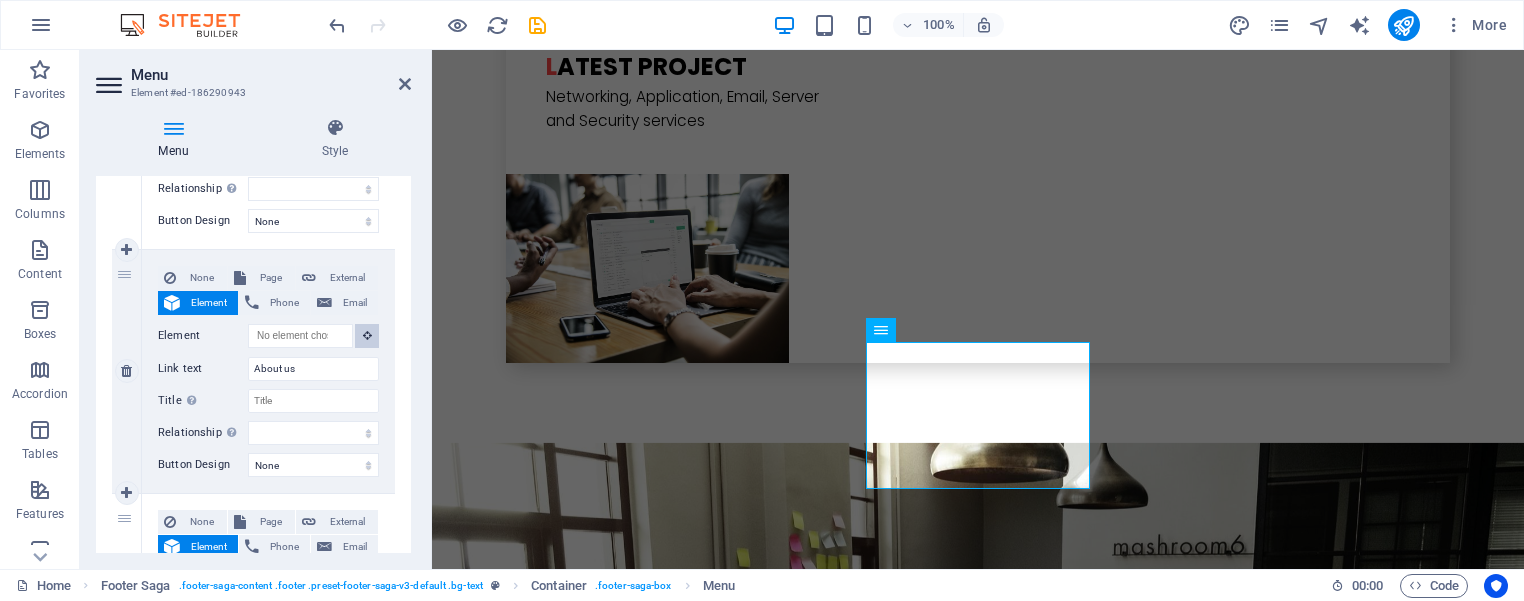 click at bounding box center (367, 335) 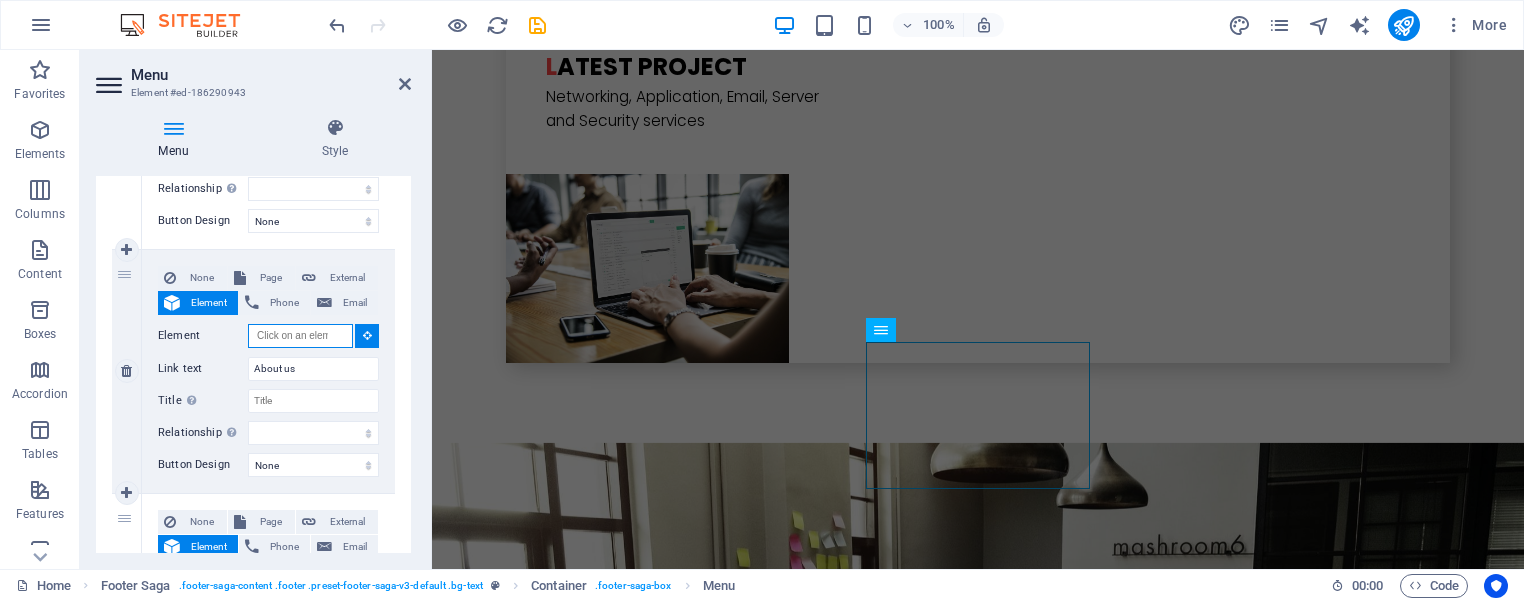 click on "Element" at bounding box center (300, 336) 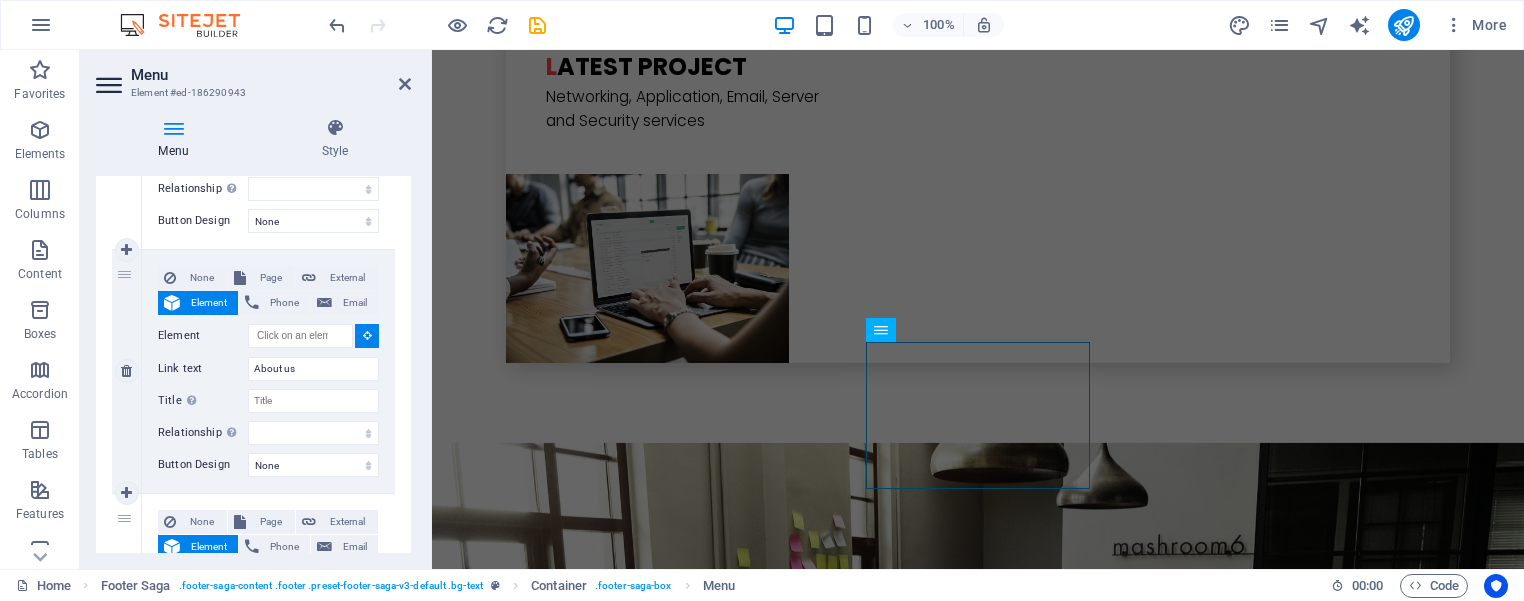 click on "Element" at bounding box center [209, 303] 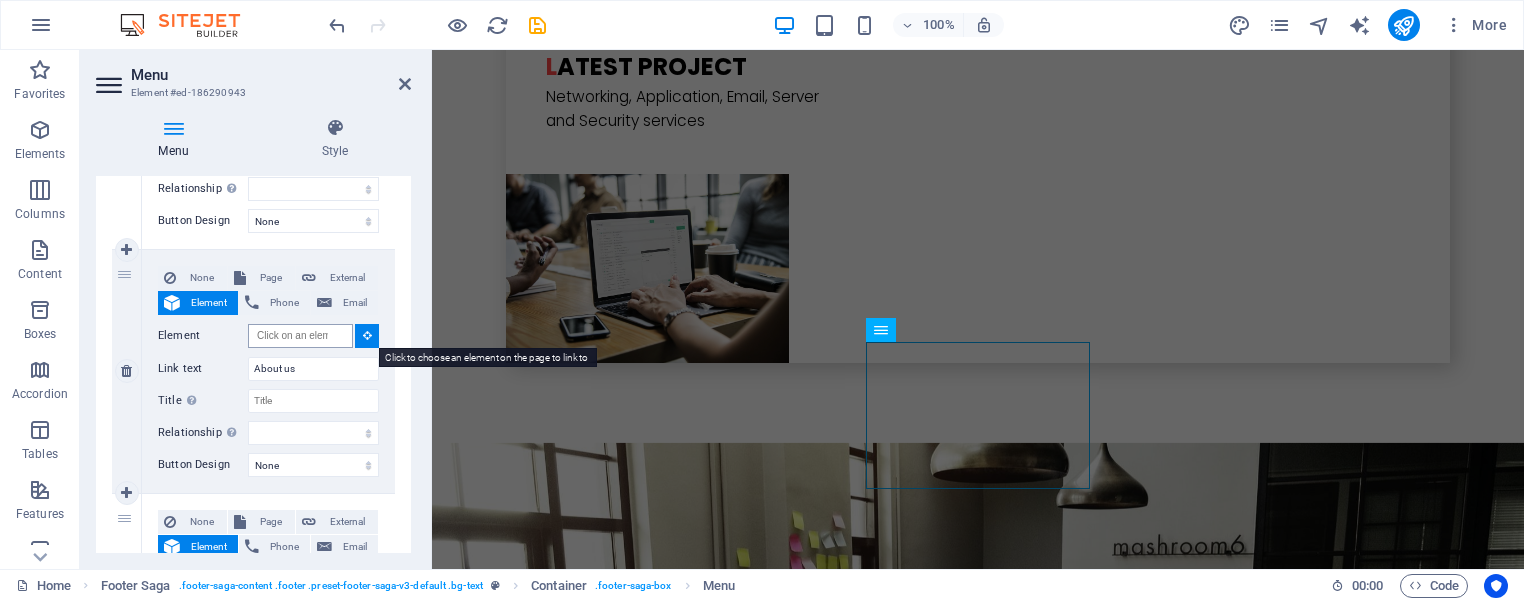 drag, startPoint x: 365, startPoint y: 331, endPoint x: 348, endPoint y: 331, distance: 17 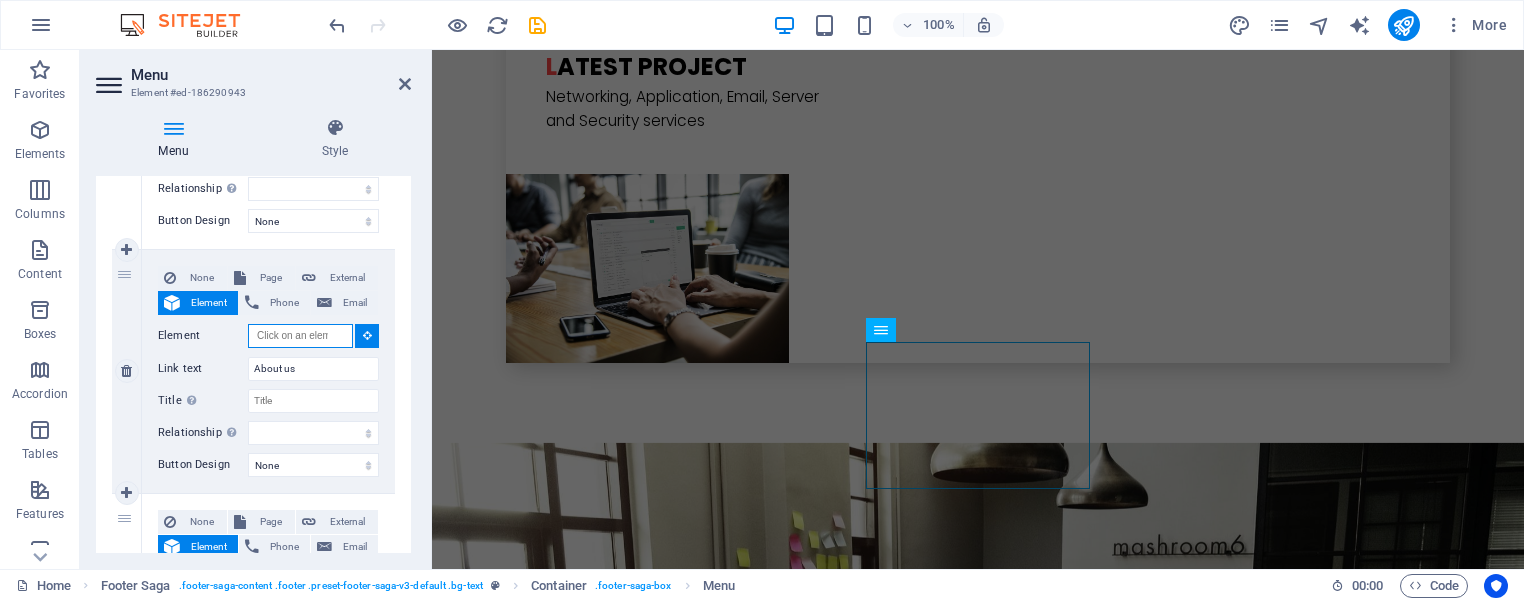 click on "Element" at bounding box center (300, 336) 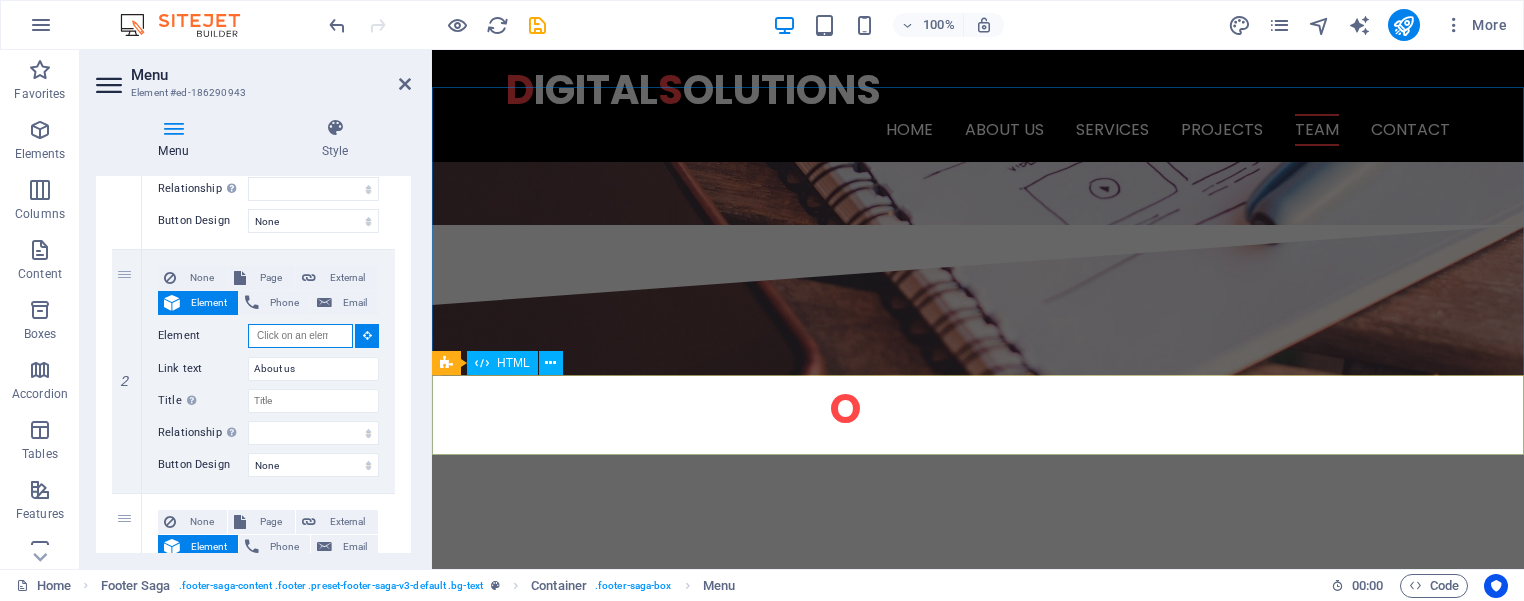 scroll, scrollTop: 3264, scrollLeft: 0, axis: vertical 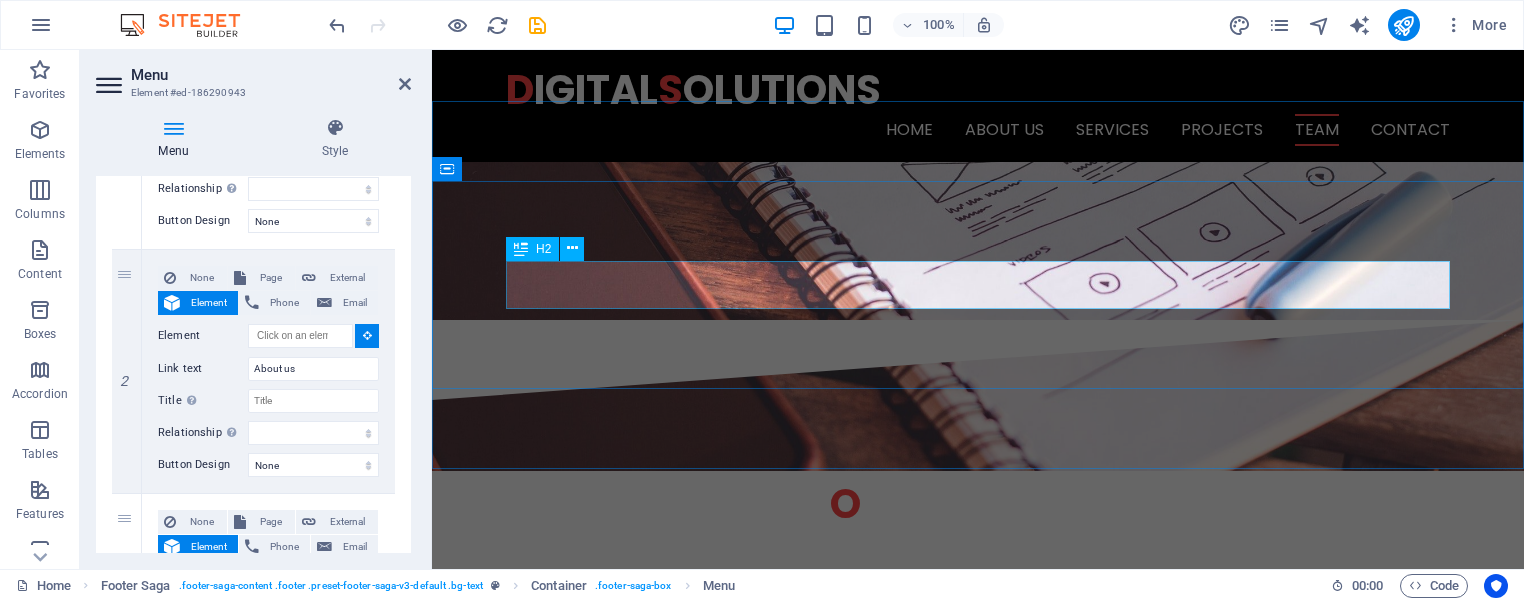 click on "O ur Team" at bounding box center [978, 2856] 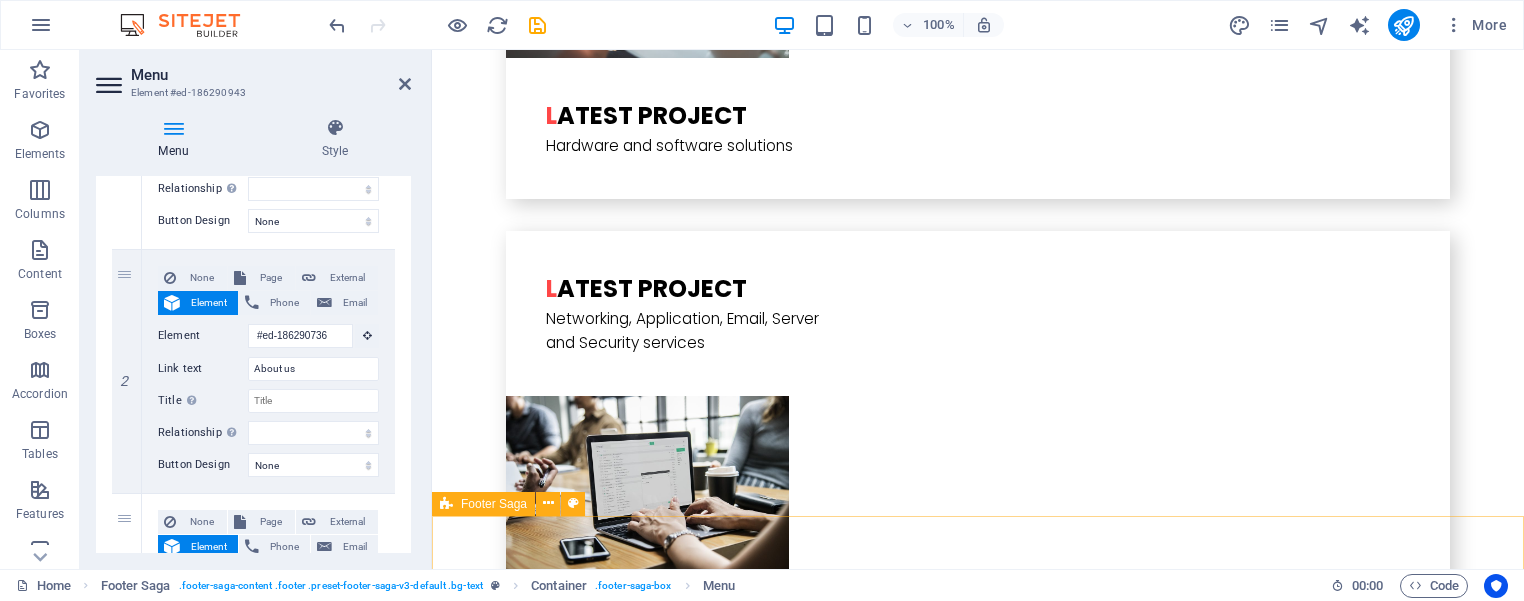scroll, scrollTop: 5109, scrollLeft: 0, axis: vertical 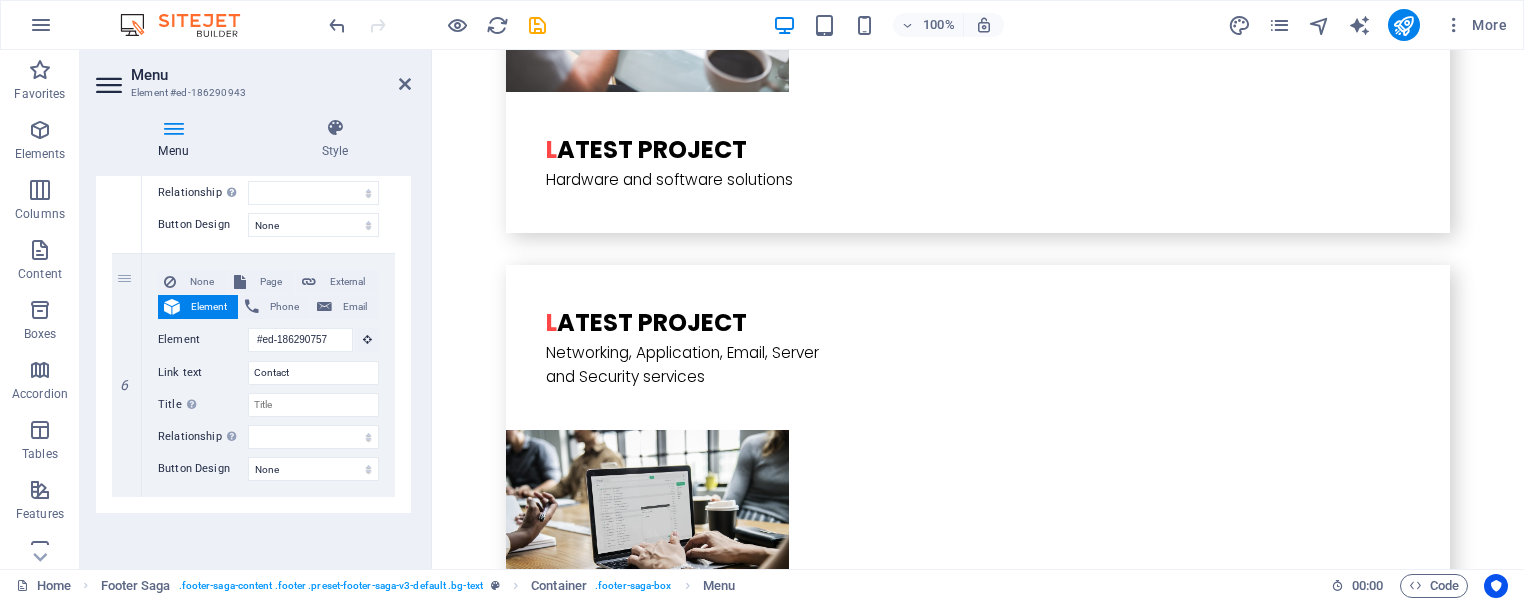 click on "Menu" at bounding box center [271, 75] 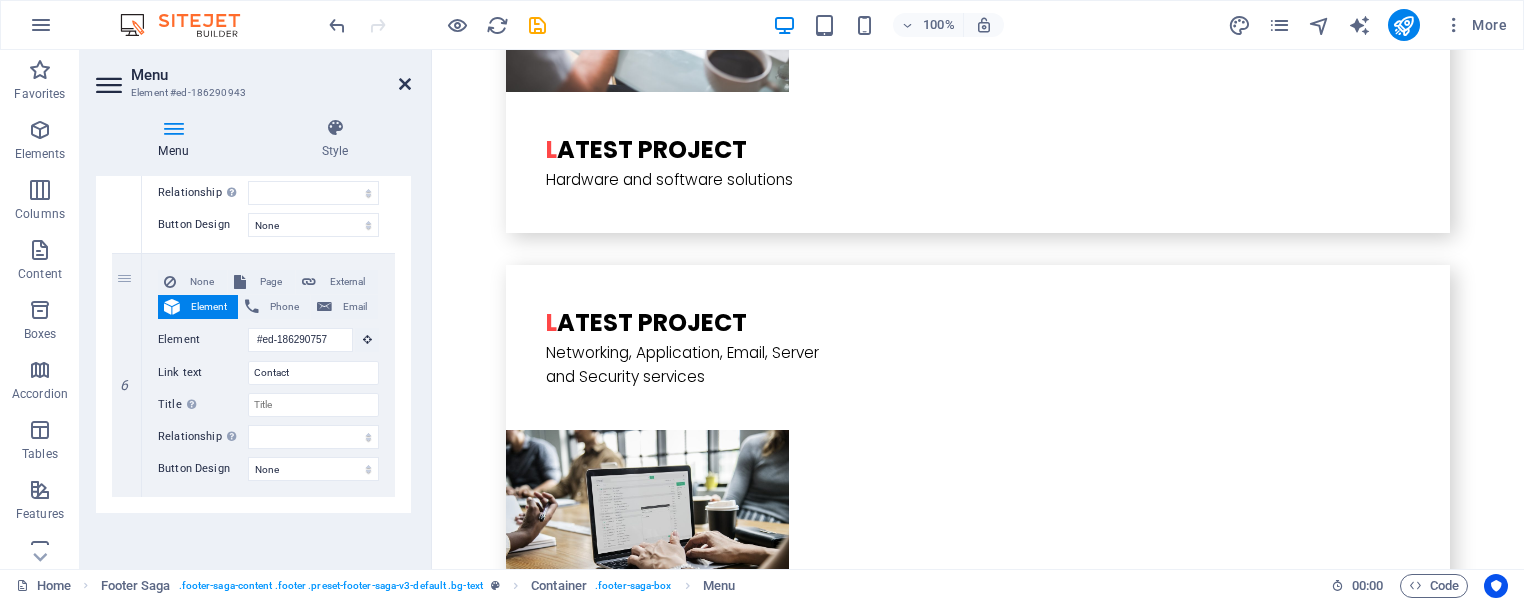 click at bounding box center (405, 84) 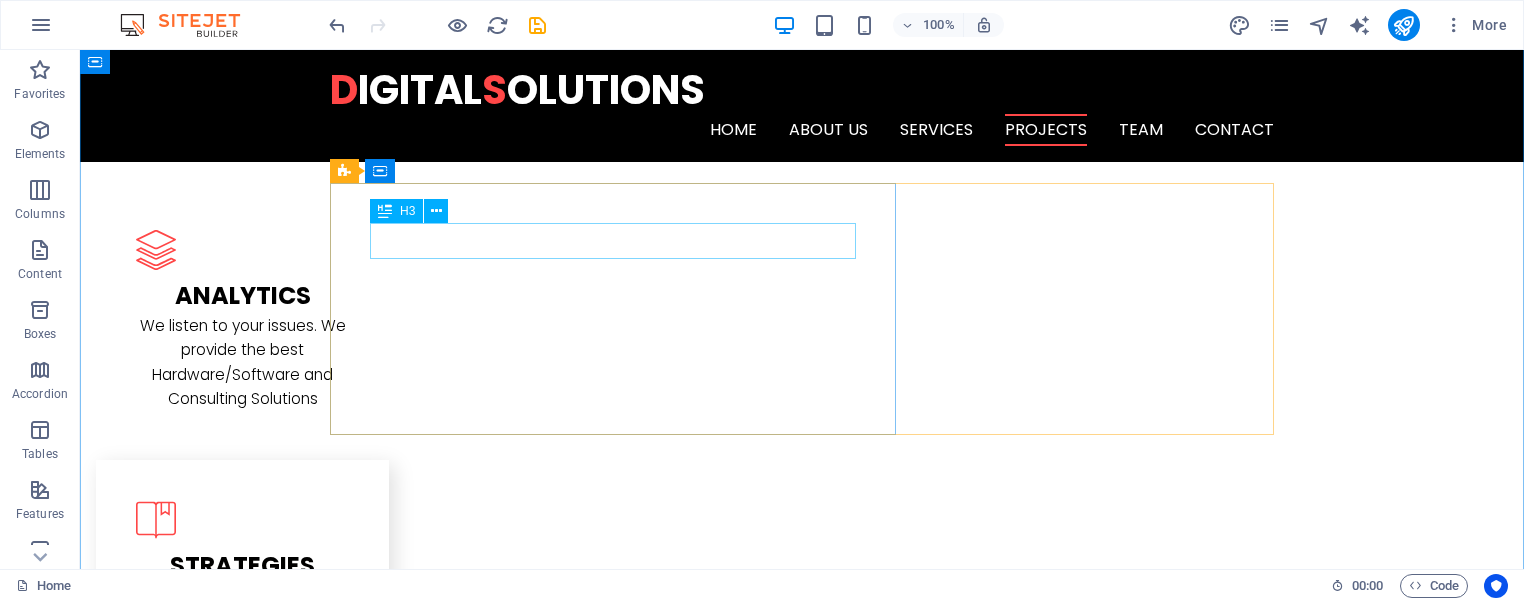 scroll, scrollTop: 1947, scrollLeft: 0, axis: vertical 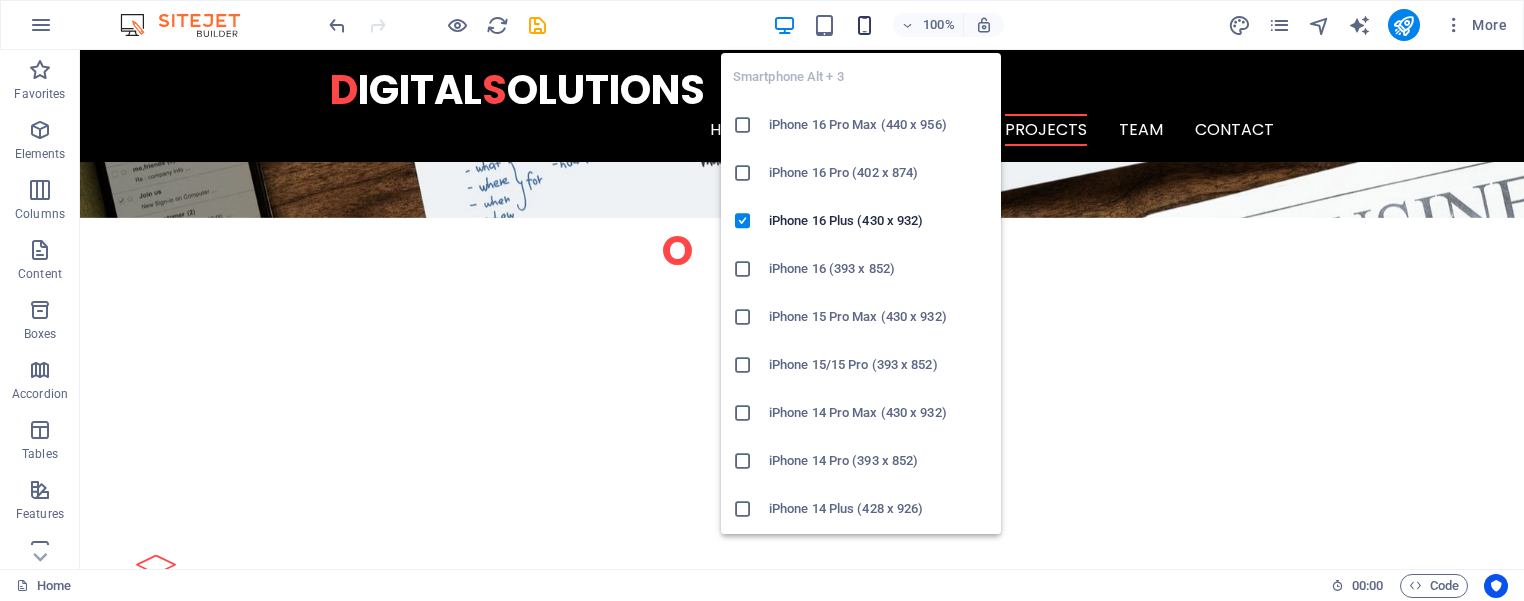 click at bounding box center (864, 25) 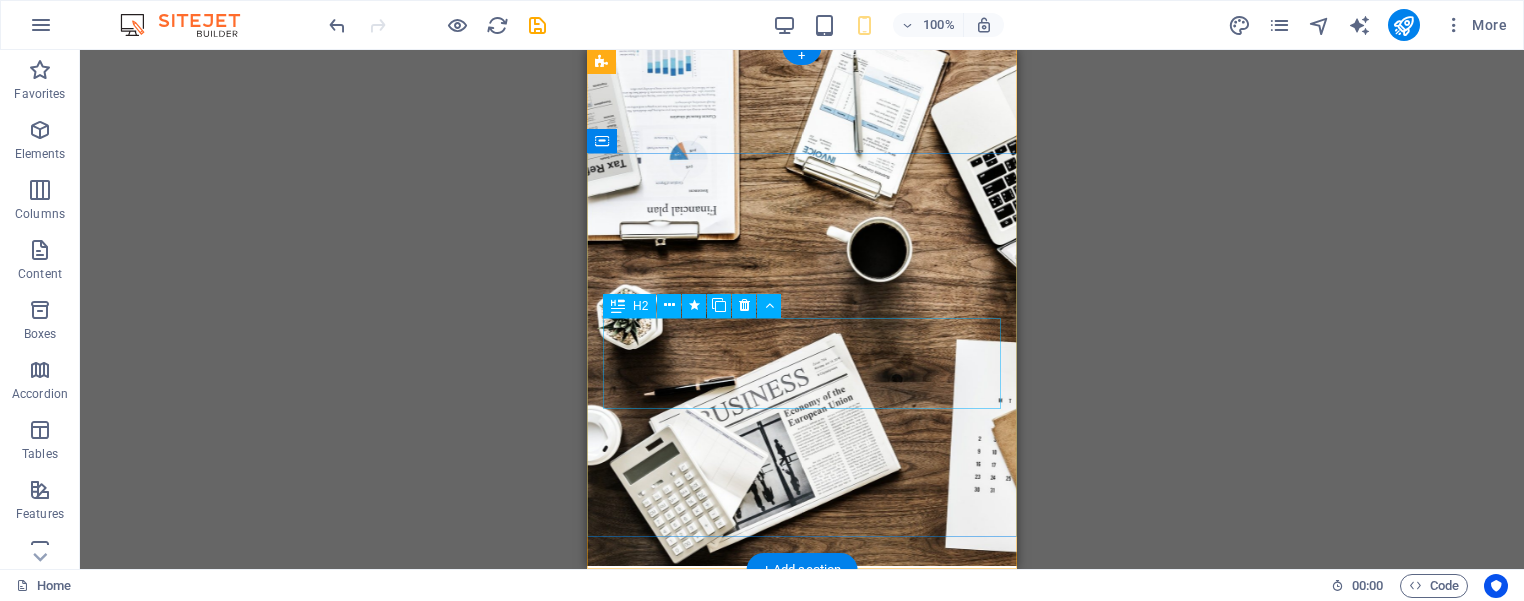 scroll, scrollTop: 0, scrollLeft: 0, axis: both 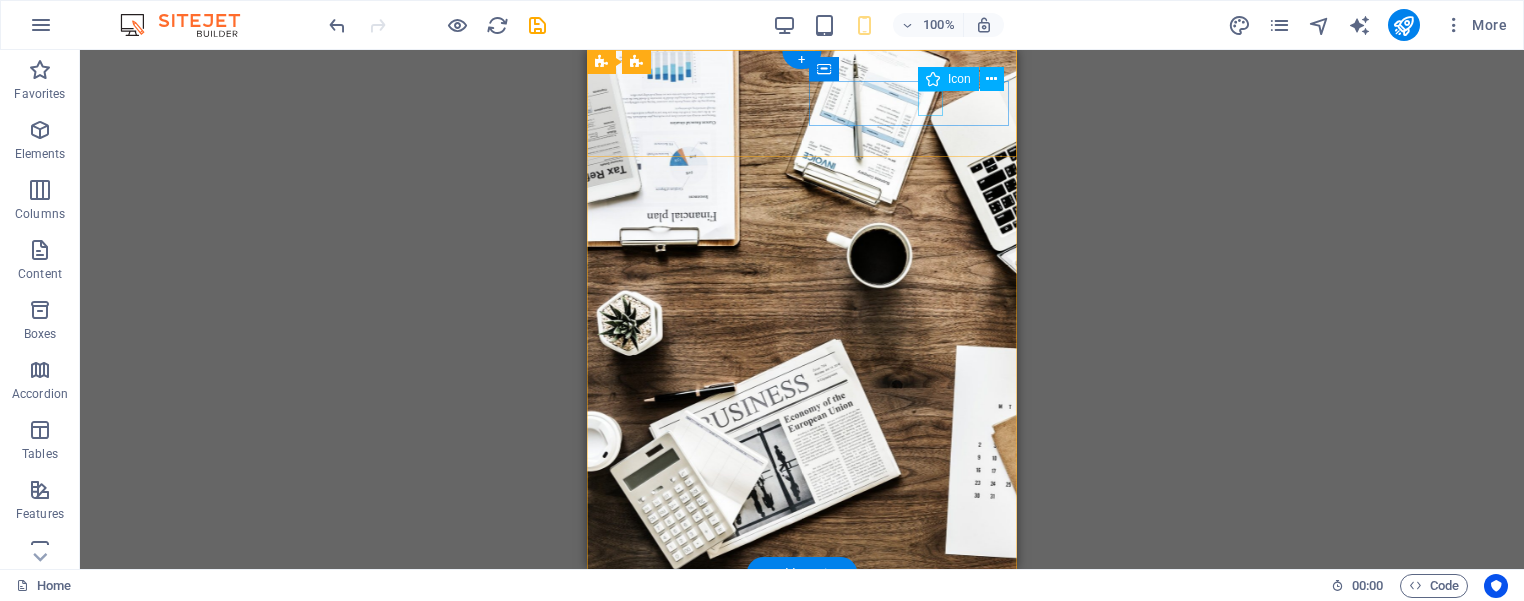 click at bounding box center (794, 638) 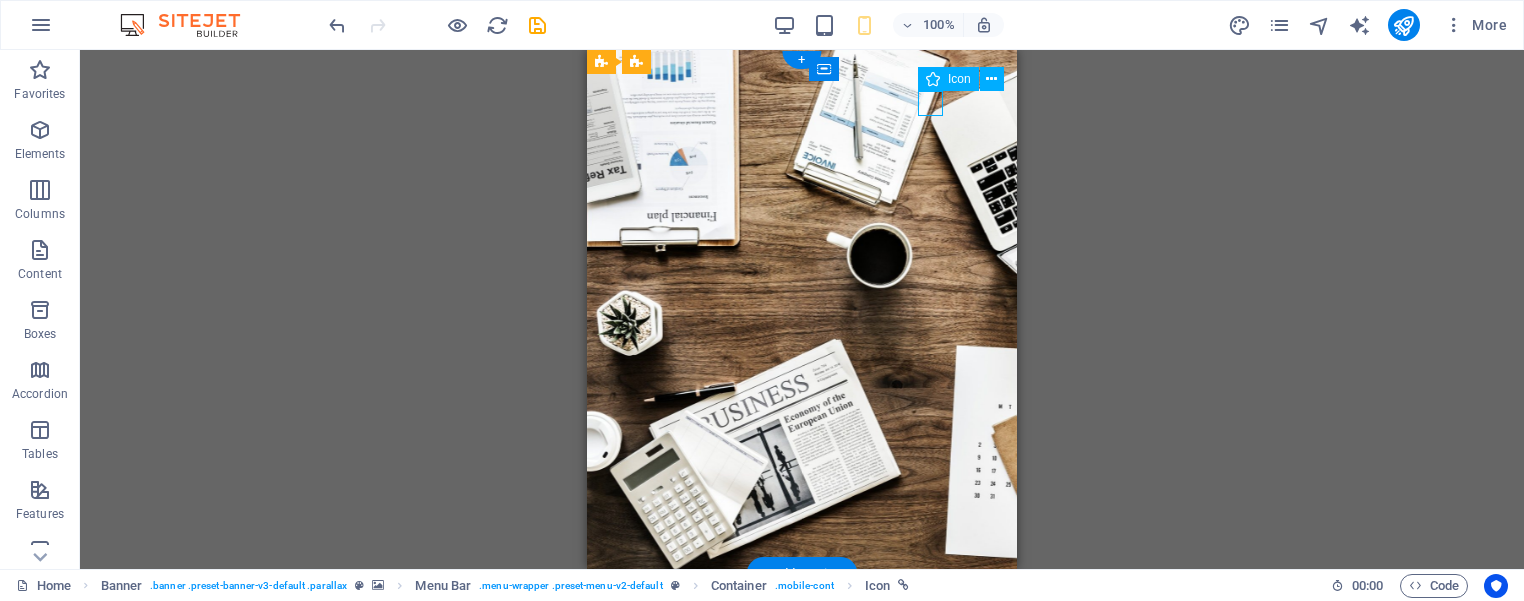 click at bounding box center (794, 638) 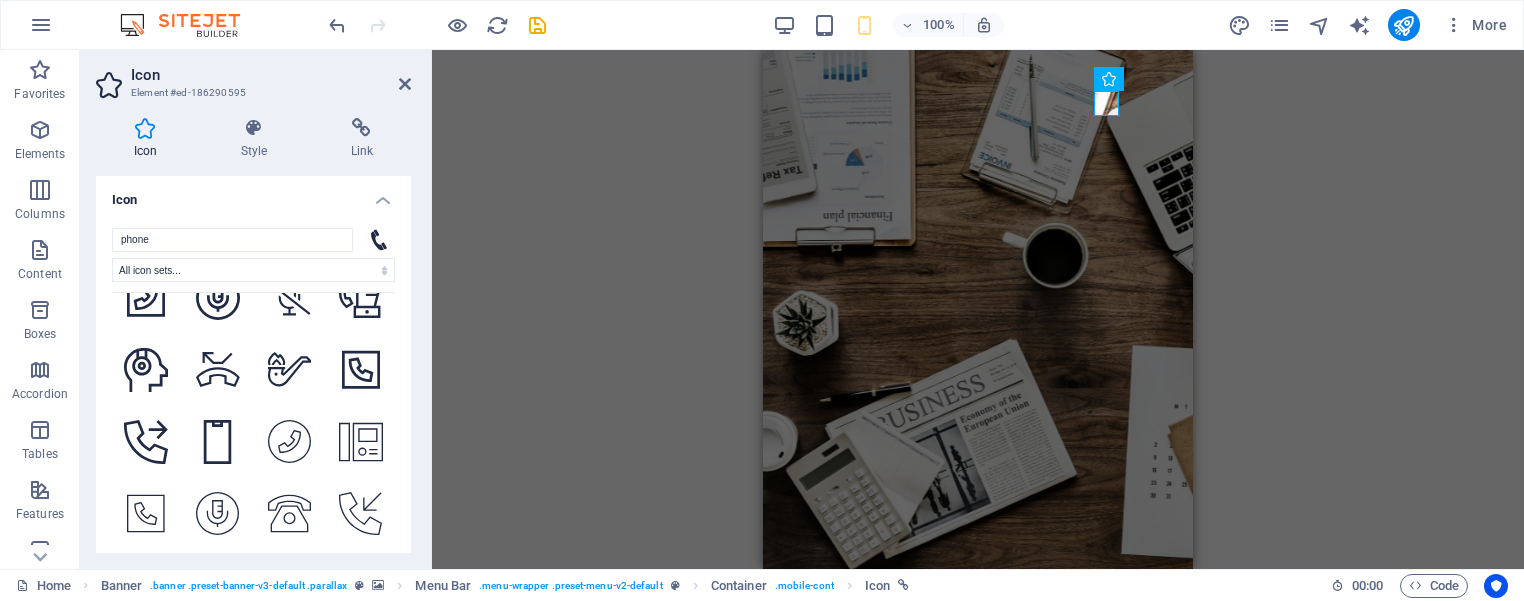 scroll, scrollTop: 6389, scrollLeft: 0, axis: vertical 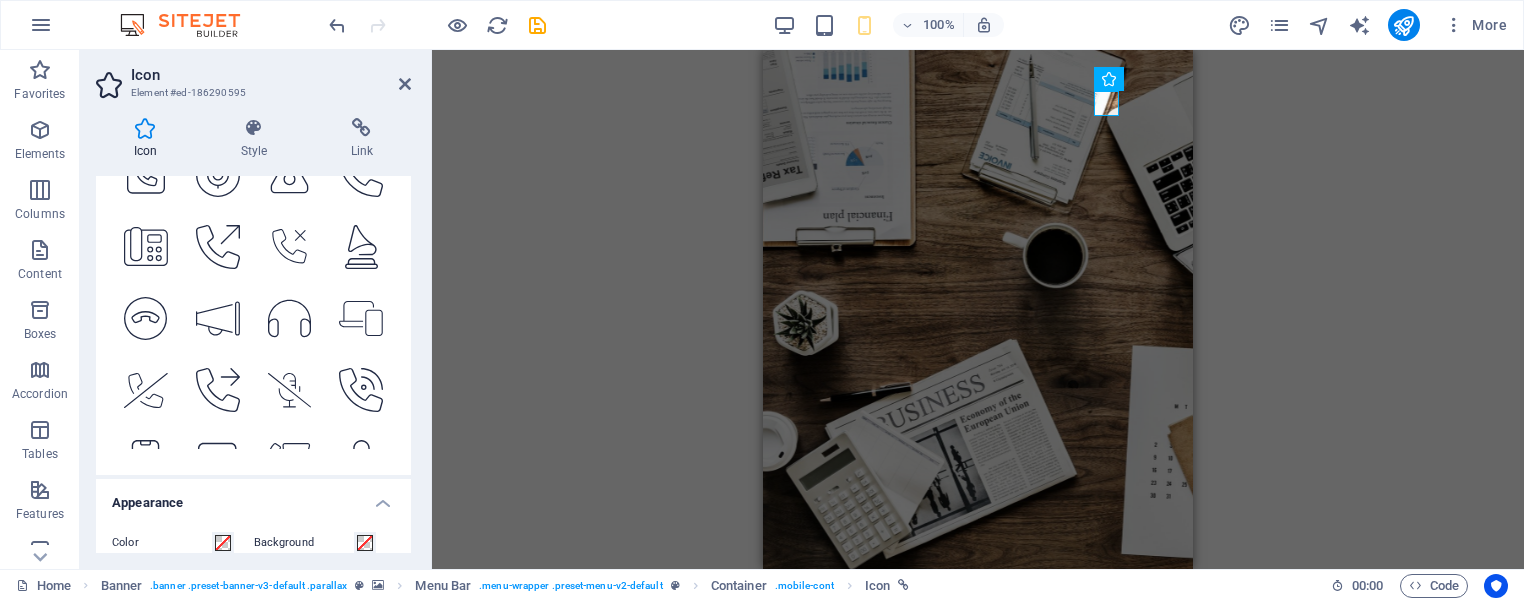 click on "100% More" at bounding box center [920, 25] 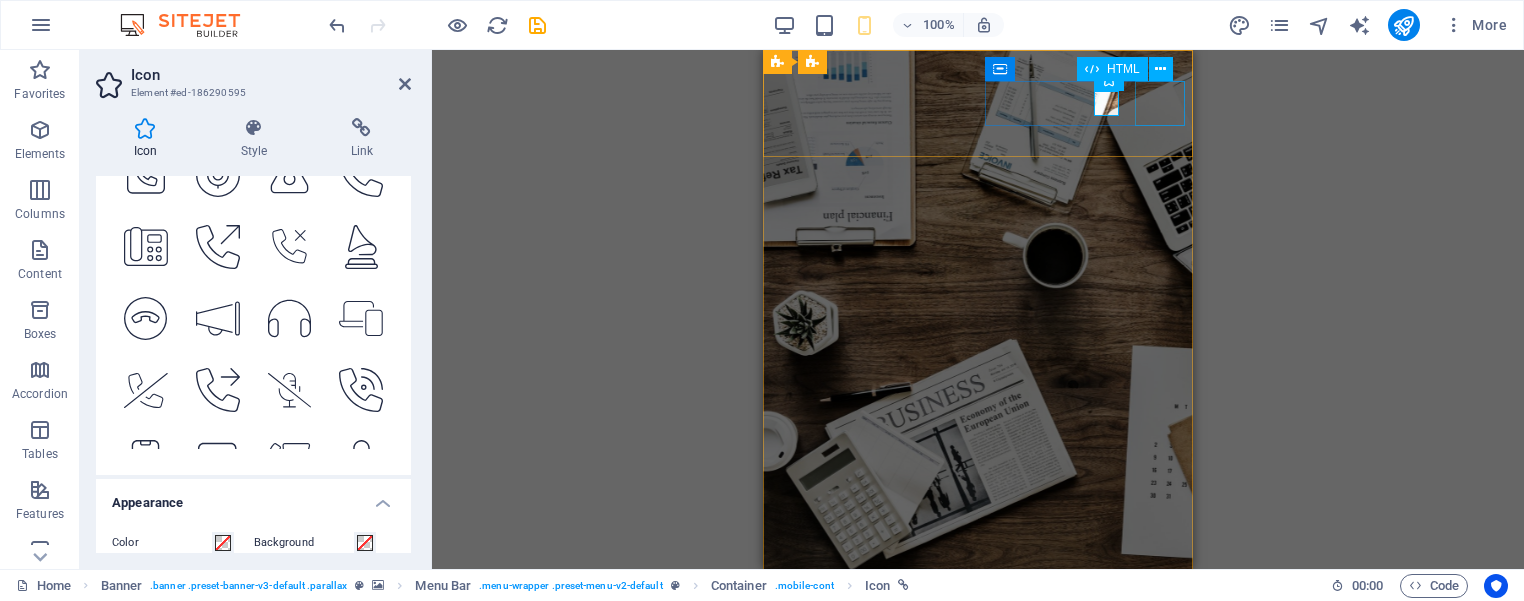 click at bounding box center [978, 673] 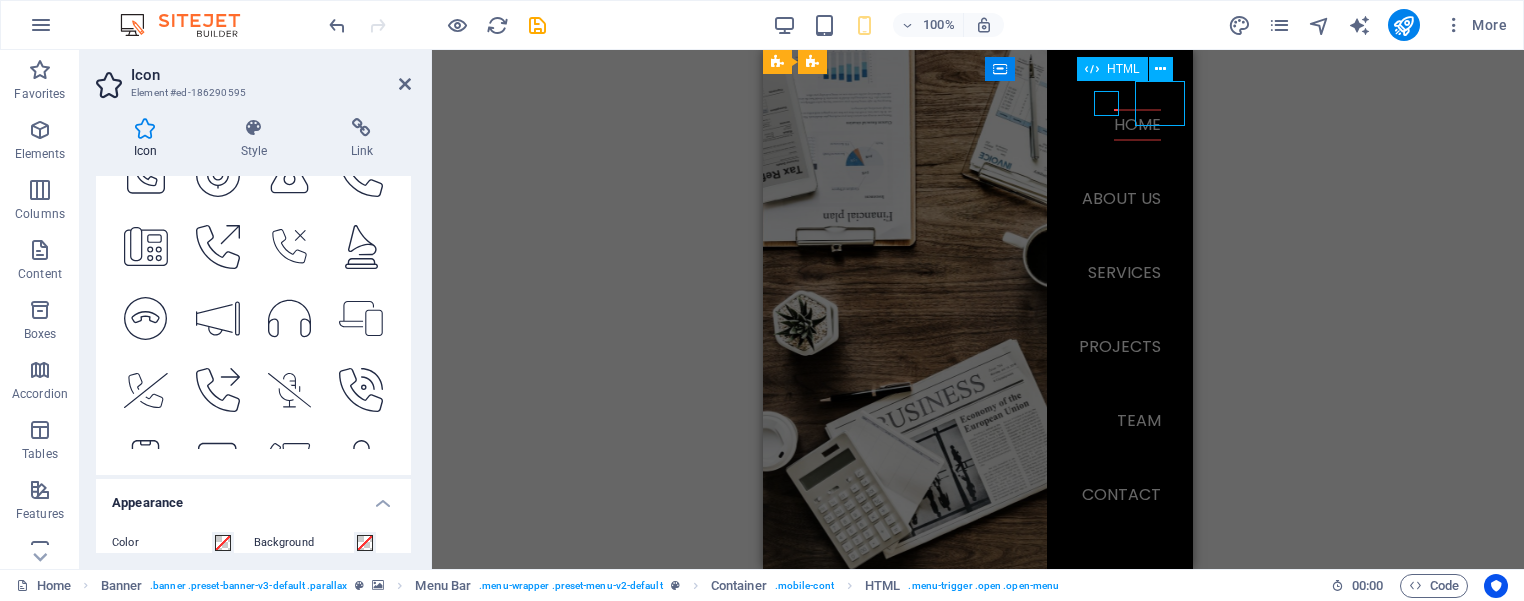 click at bounding box center [978, 673] 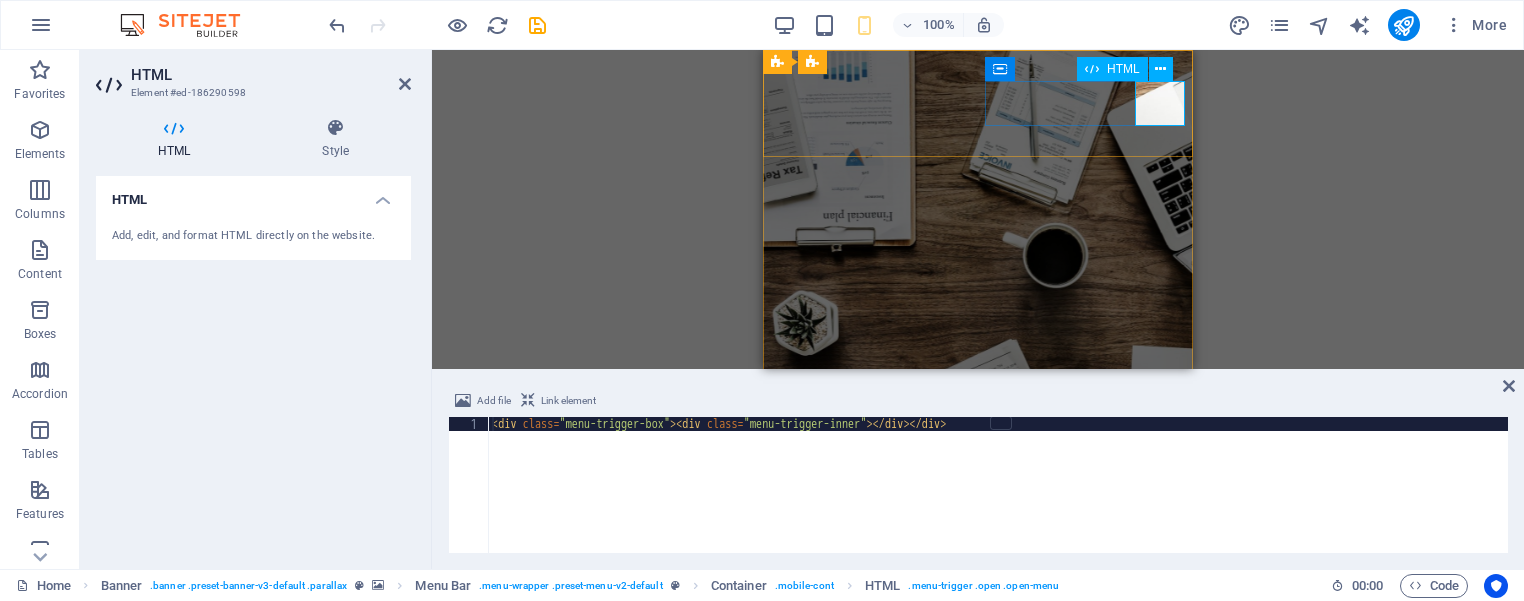 click at bounding box center (978, 673) 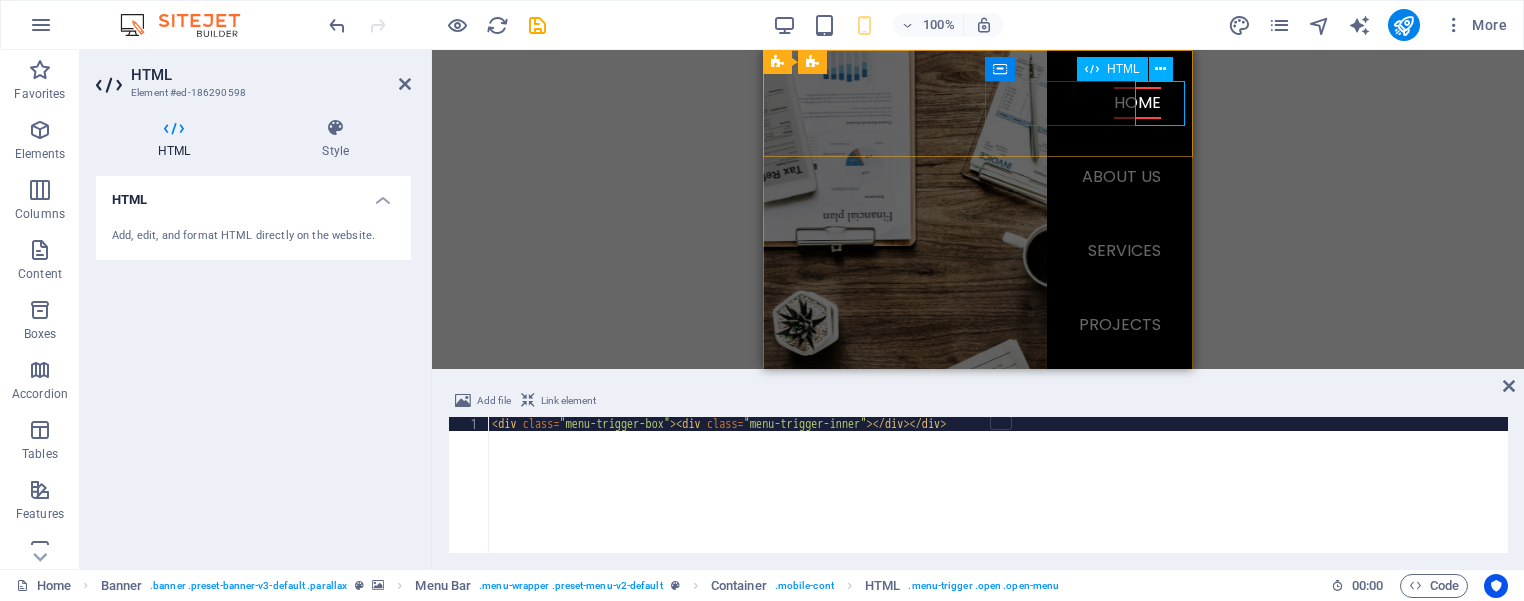 click at bounding box center [978, 673] 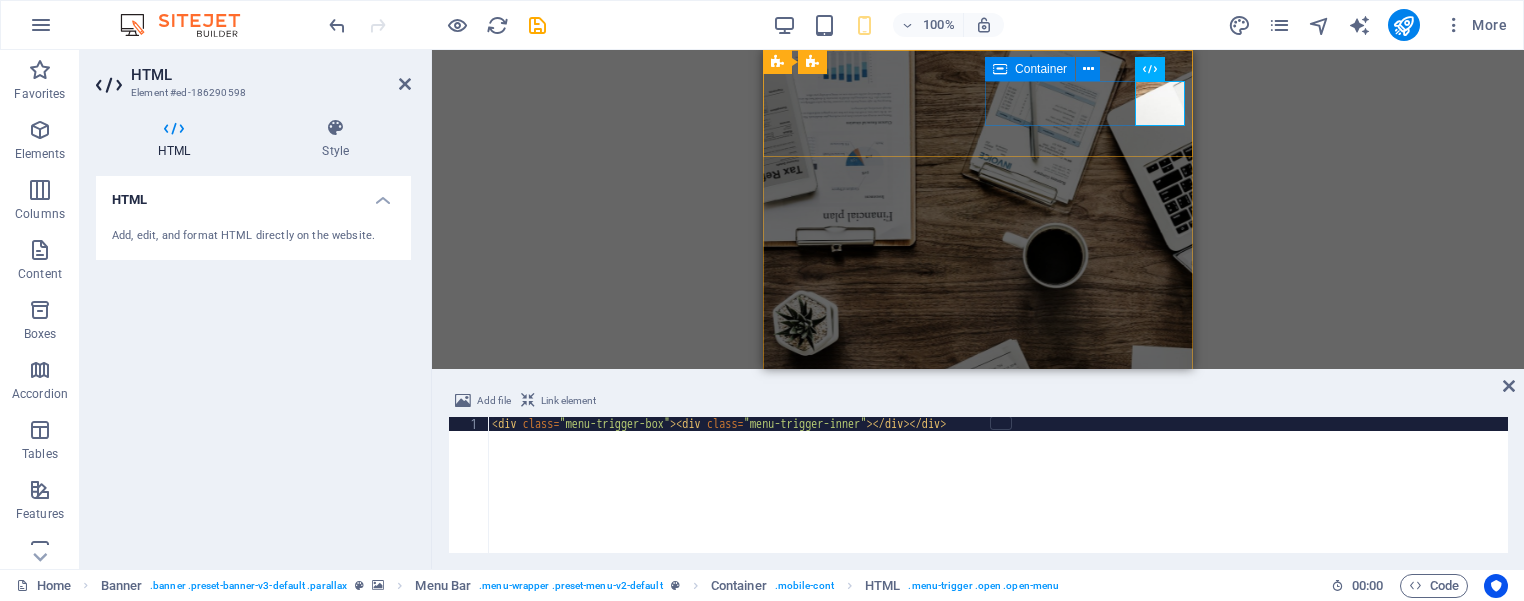 click at bounding box center (978, 661) 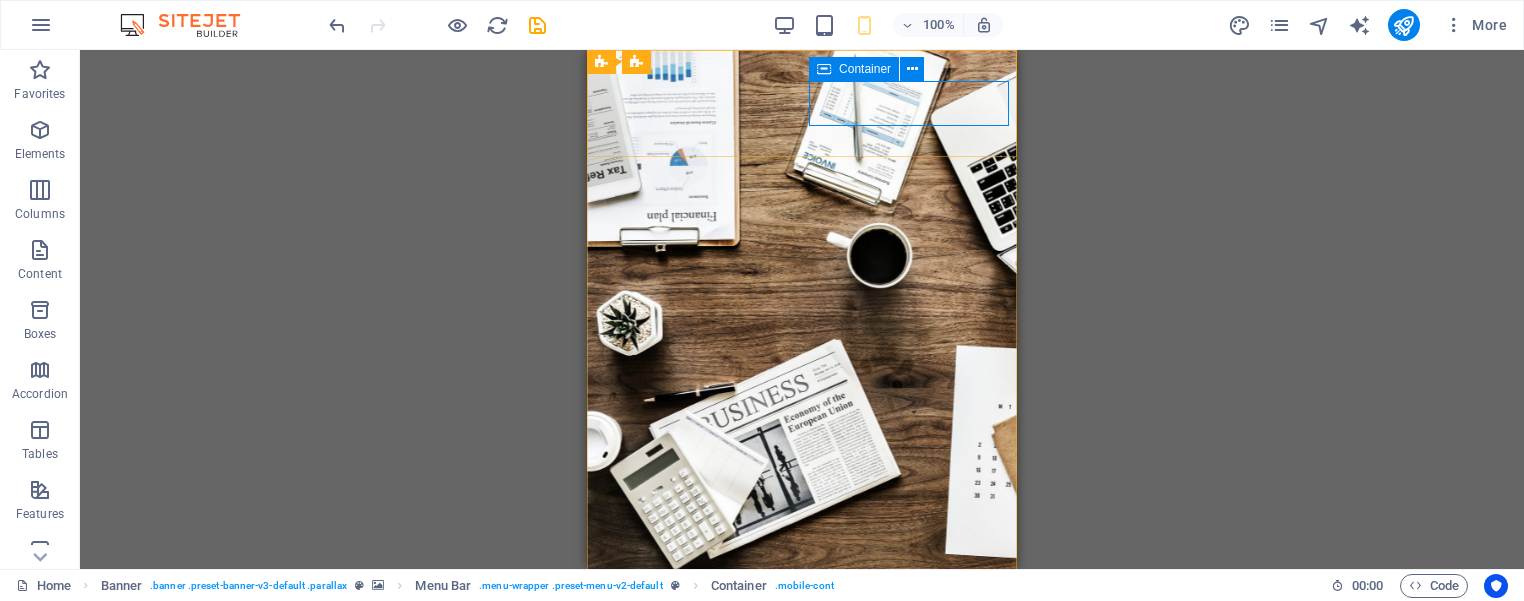 click on "Container" at bounding box center (865, 69) 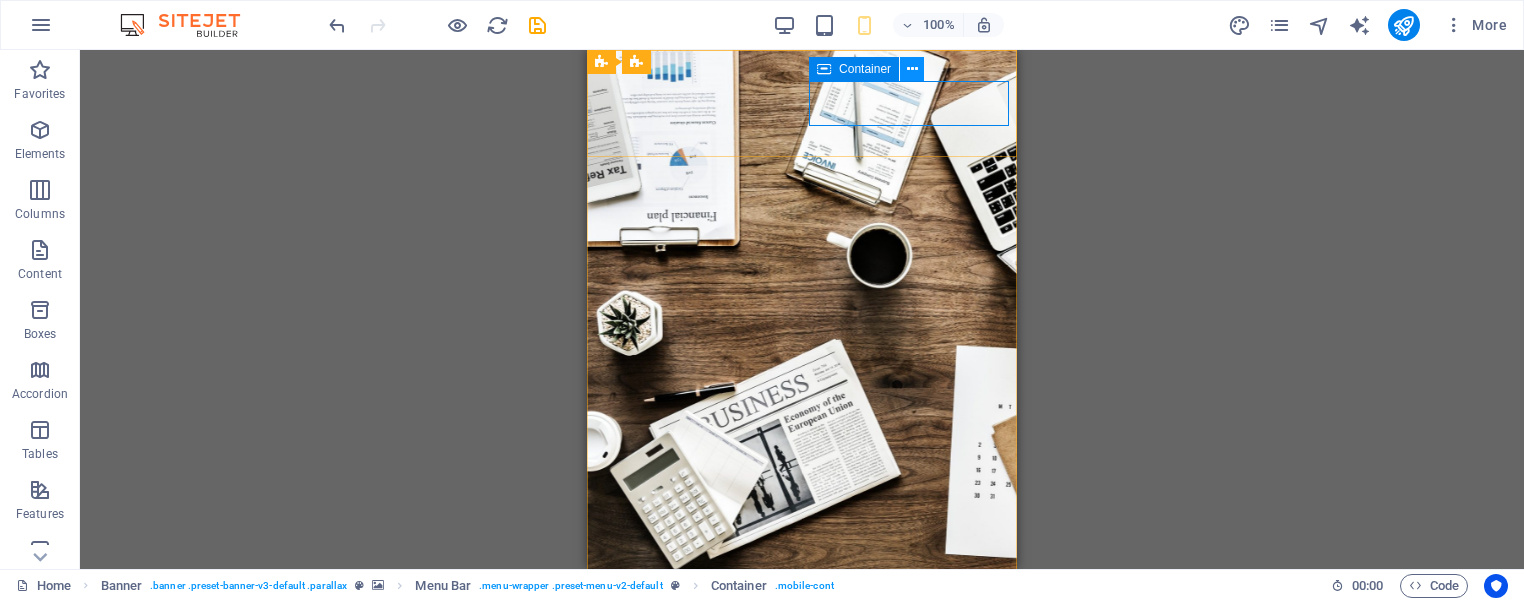 click at bounding box center [912, 69] 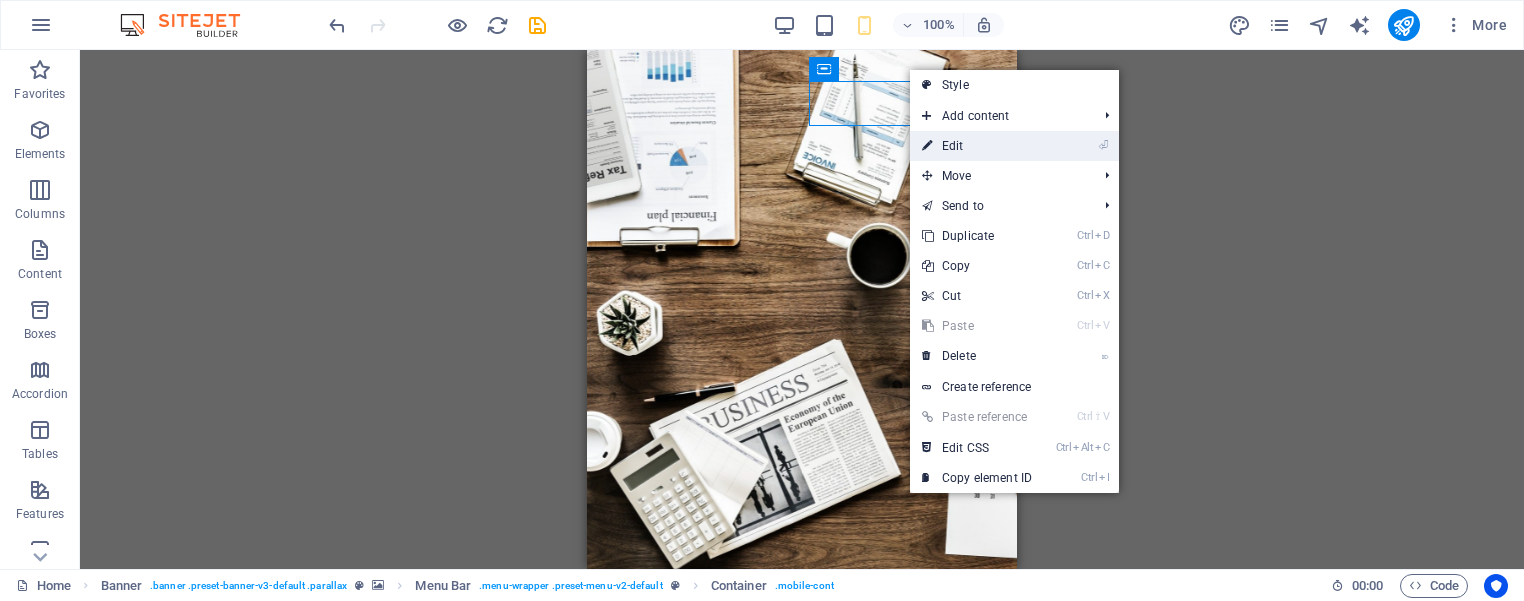 click on "⏎  Edit" at bounding box center (977, 146) 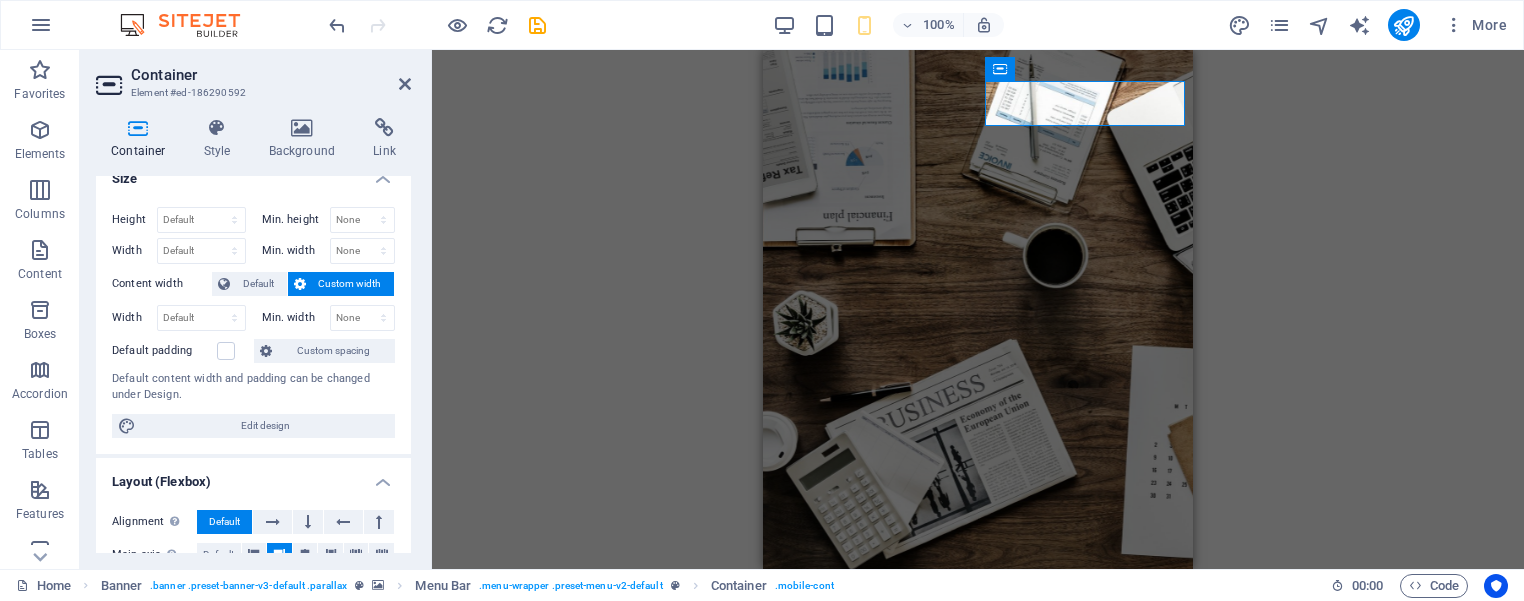 scroll, scrollTop: 0, scrollLeft: 0, axis: both 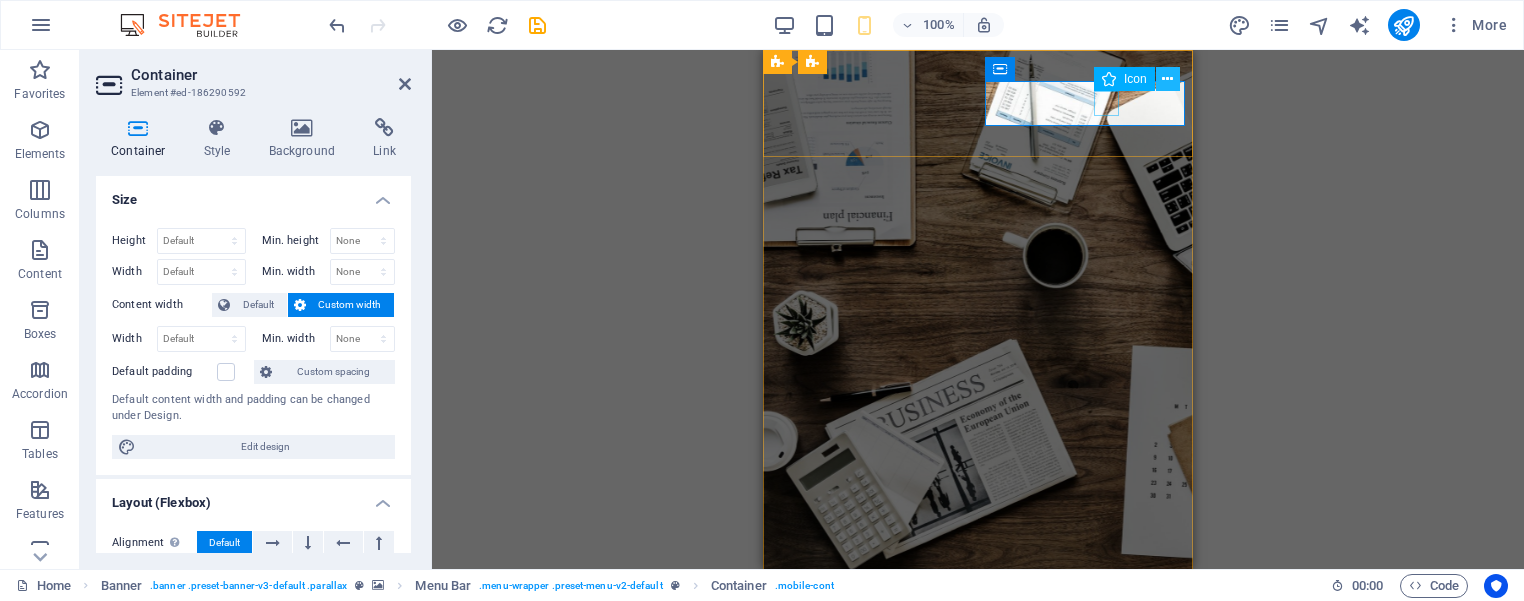 click at bounding box center (1167, 79) 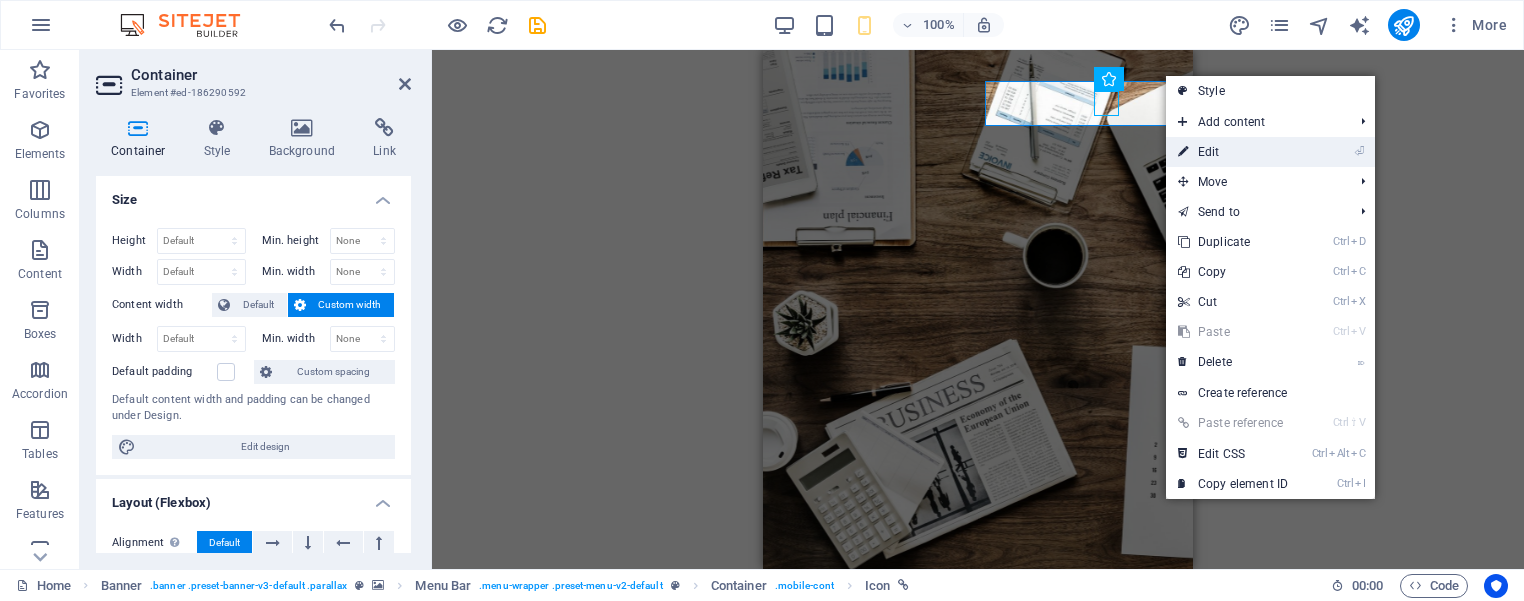 click on "⏎  Edit" at bounding box center (1233, 152) 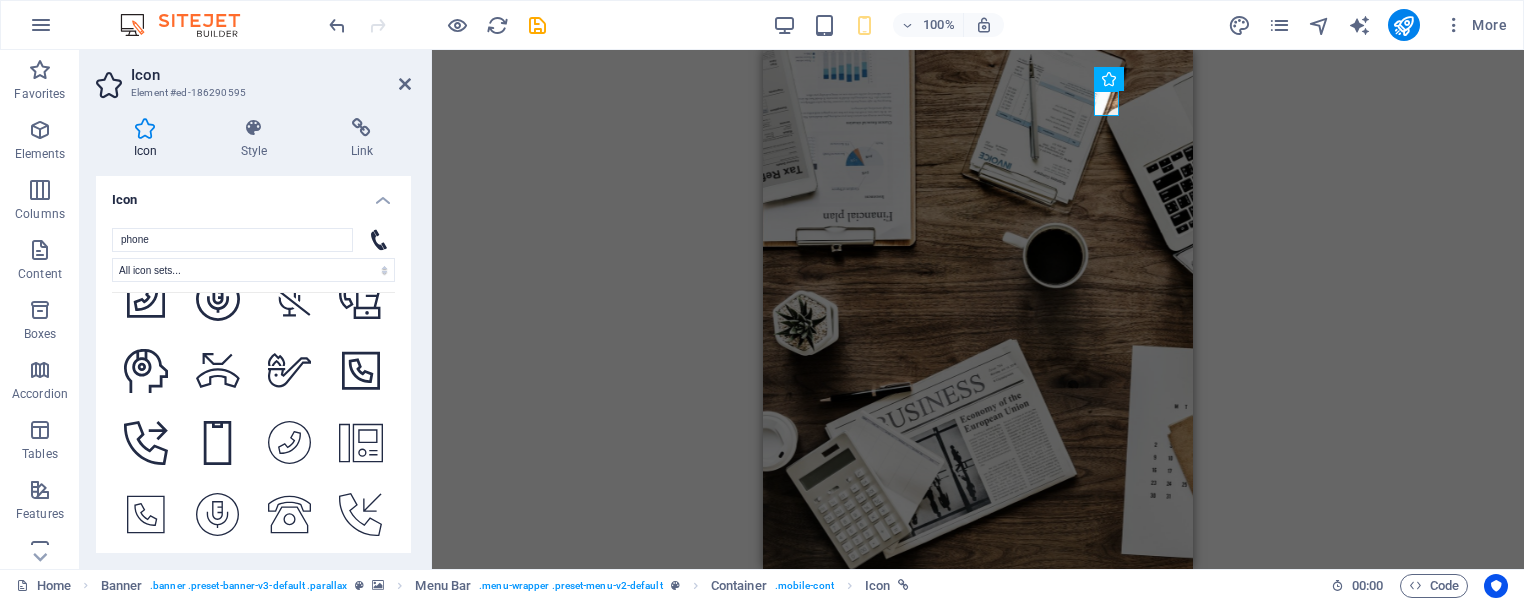 scroll, scrollTop: 5399, scrollLeft: 0, axis: vertical 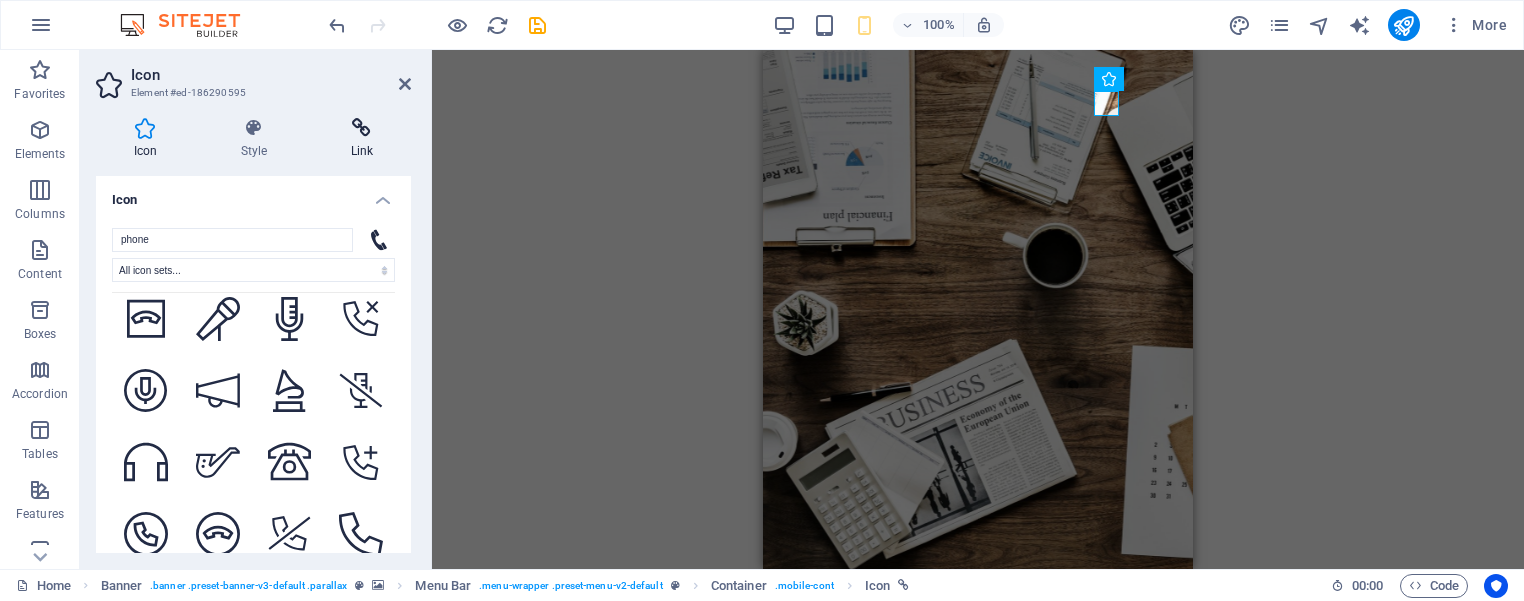 click at bounding box center [362, 128] 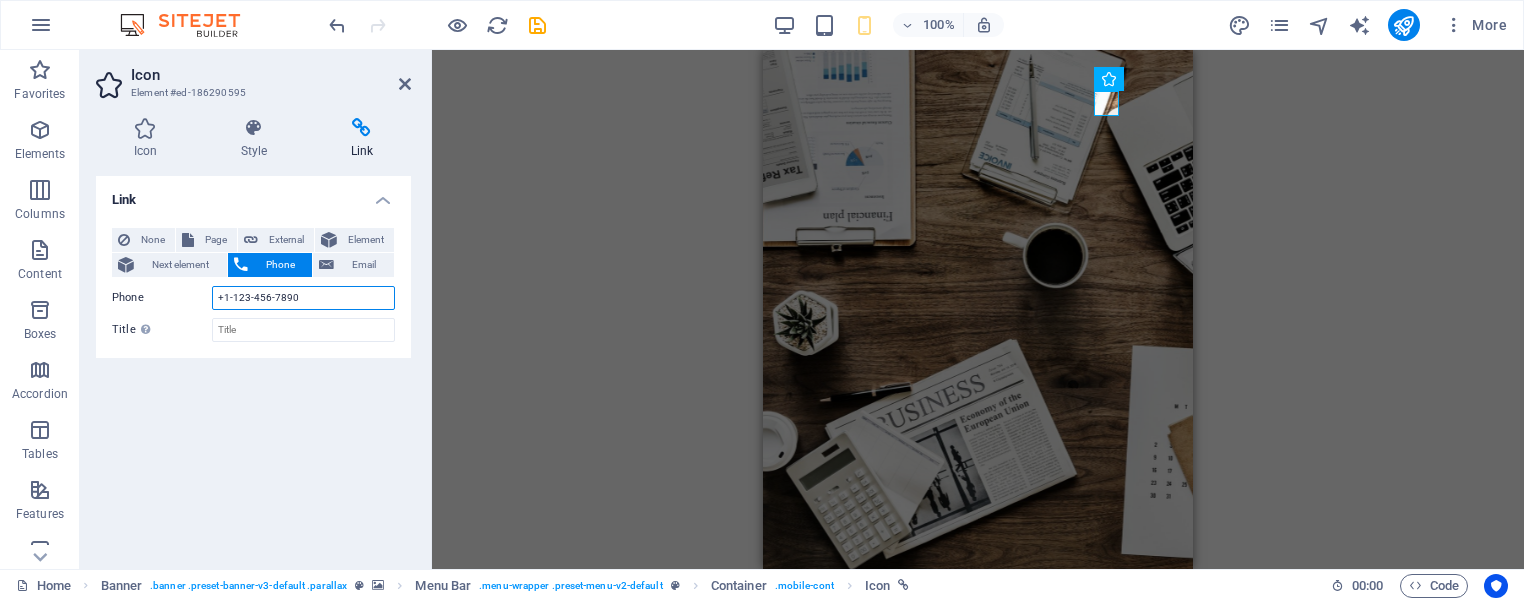 click on "+1-123-456-7890" at bounding box center [303, 298] 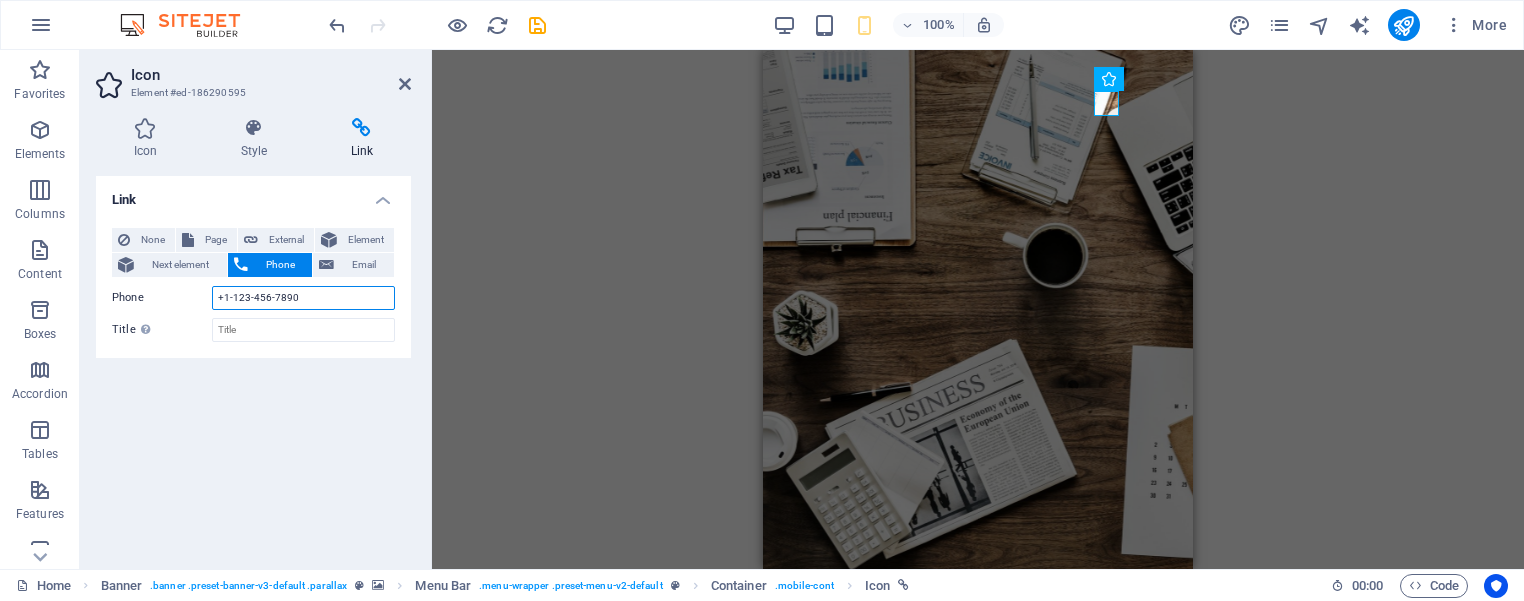 drag, startPoint x: 304, startPoint y: 294, endPoint x: 196, endPoint y: 294, distance: 108 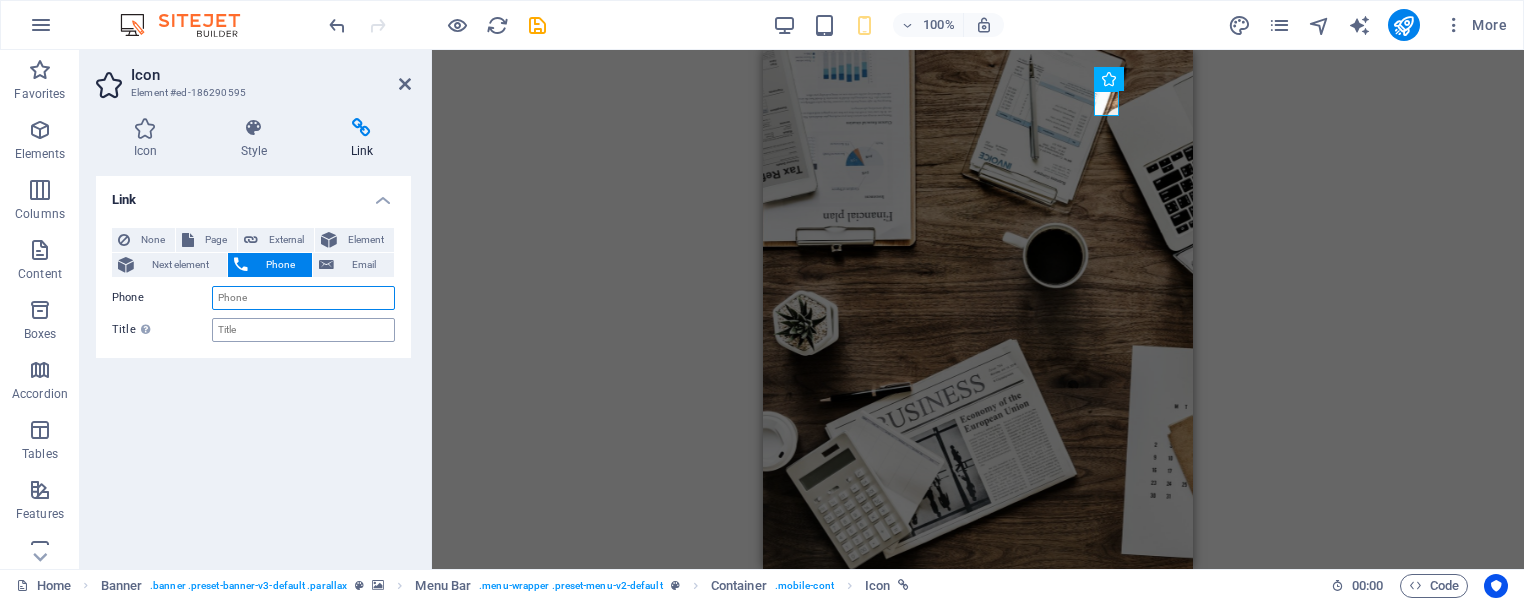 type 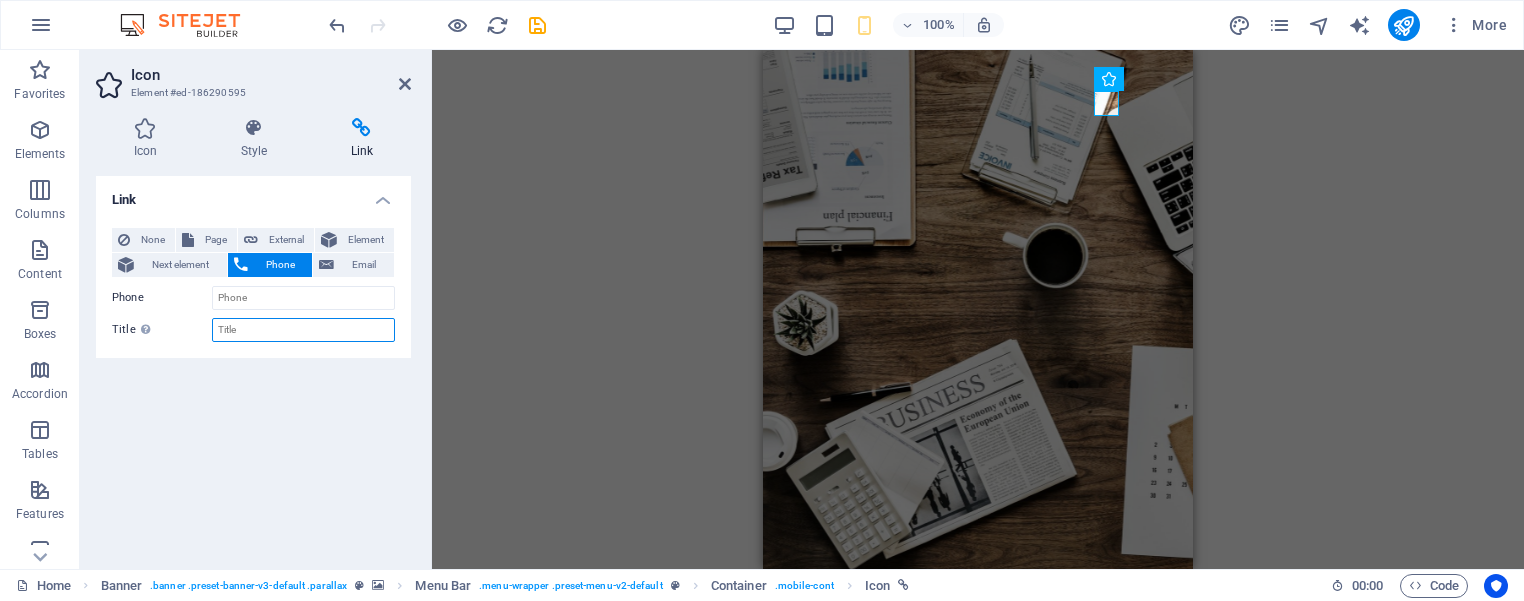 click on "Title Additional link description, should not be the same as the link text. The title is most often shown as a tooltip text when the mouse moves over the element. Leave empty if uncertain." at bounding box center [303, 330] 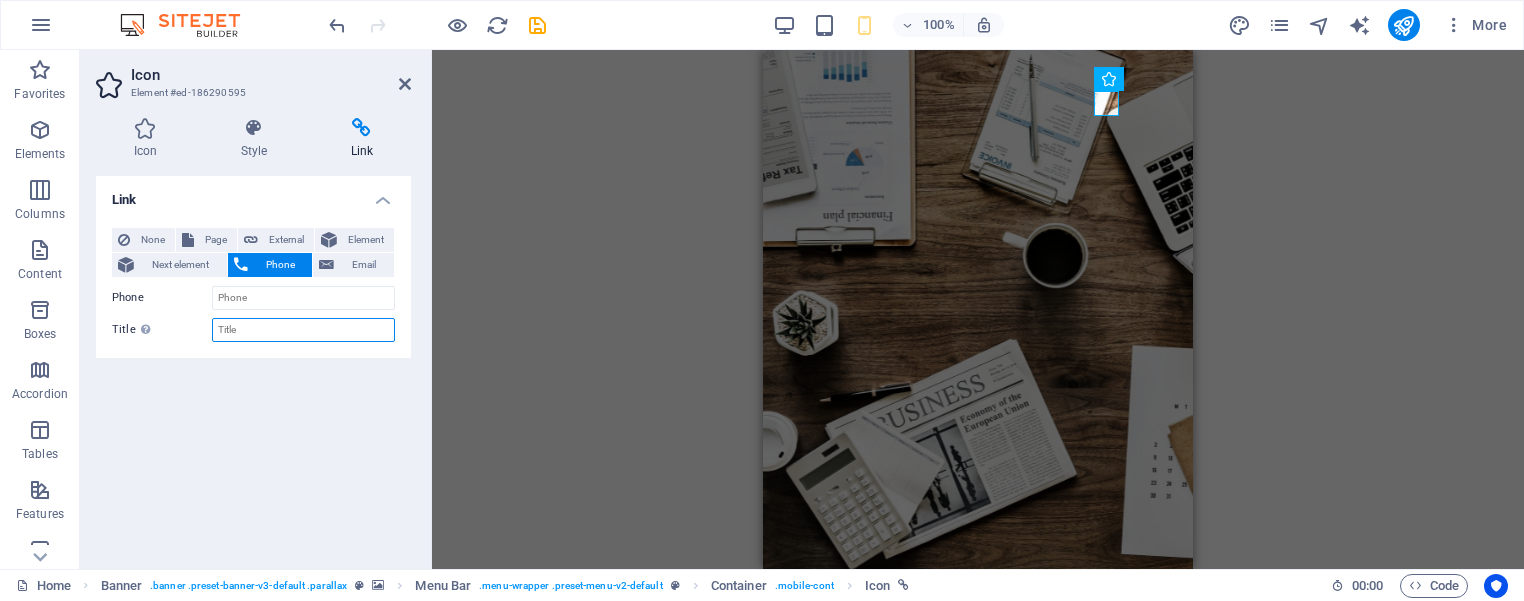 paste on "+1-123-456-7890" 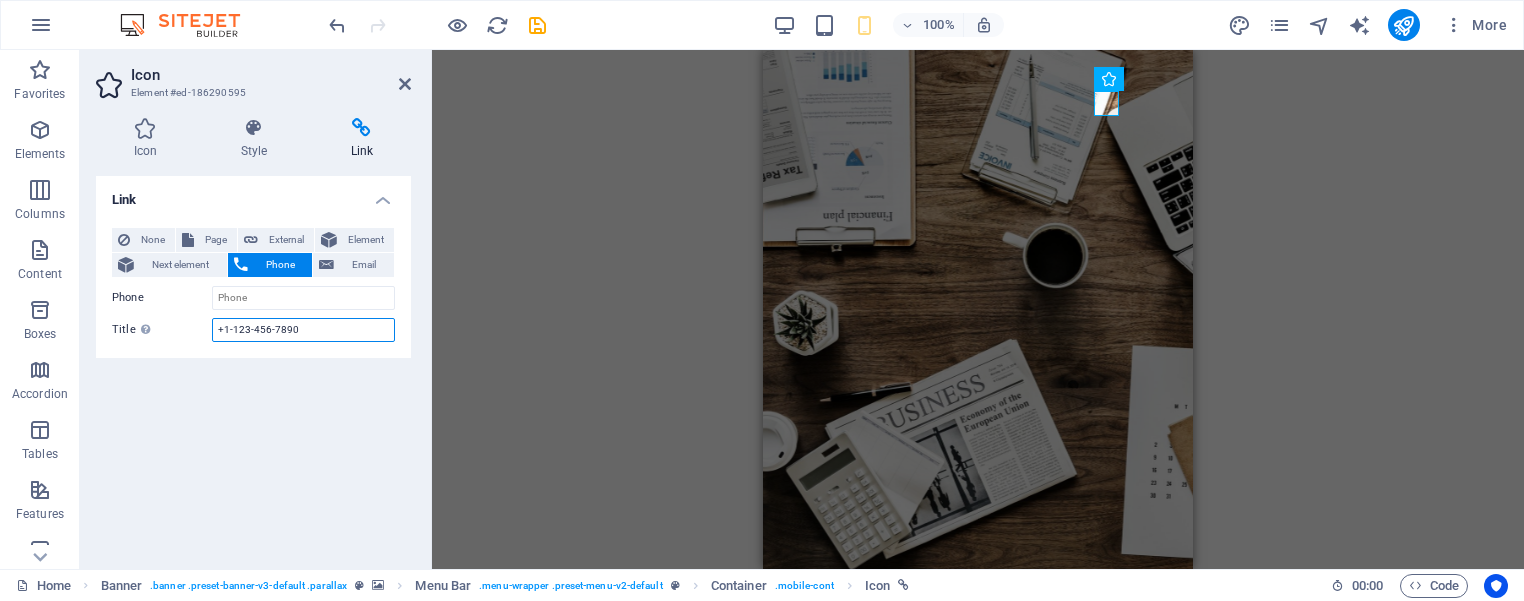 drag, startPoint x: 315, startPoint y: 328, endPoint x: 168, endPoint y: 327, distance: 147.0034 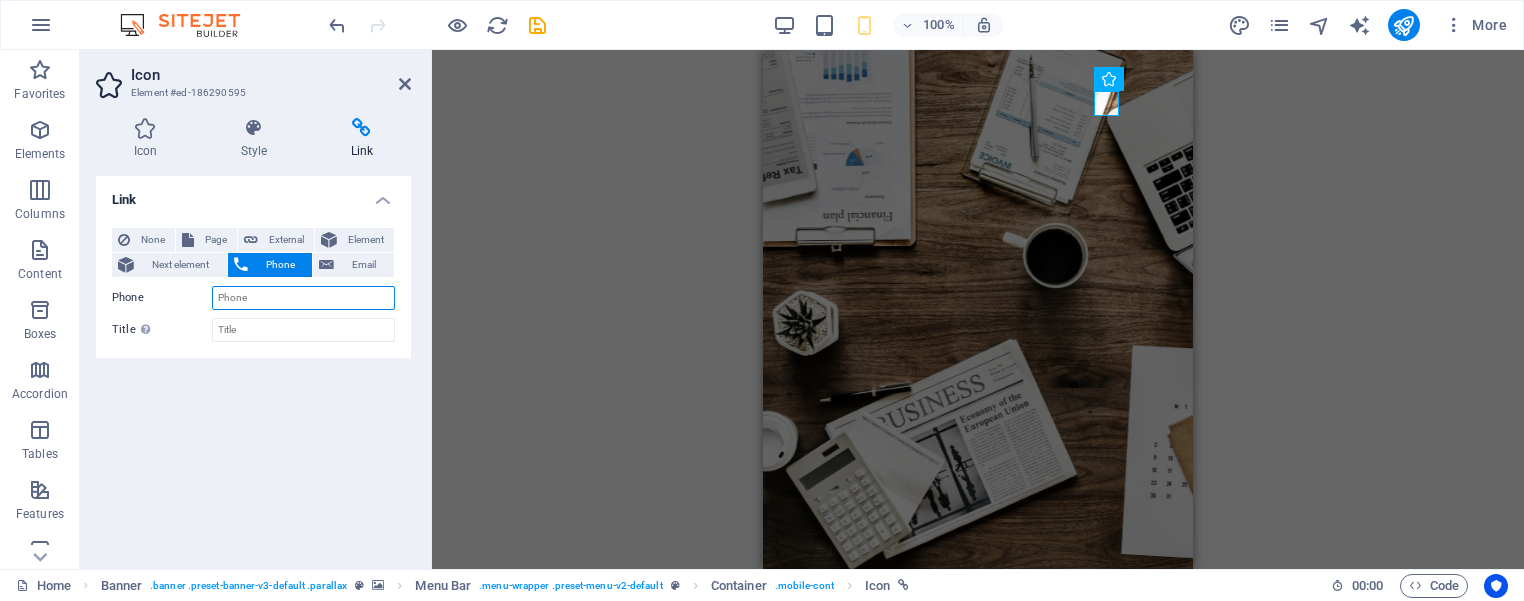 click on "Phone" at bounding box center [303, 298] 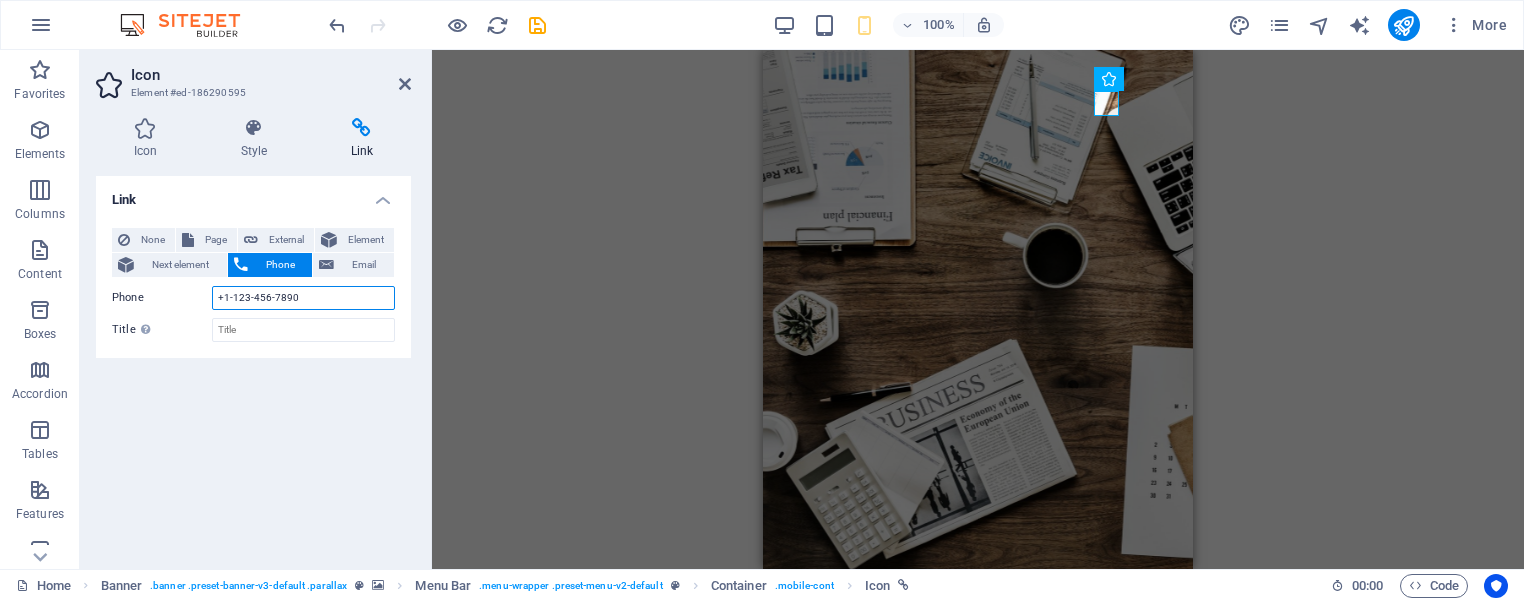 drag, startPoint x: 322, startPoint y: 295, endPoint x: 158, endPoint y: 295, distance: 164 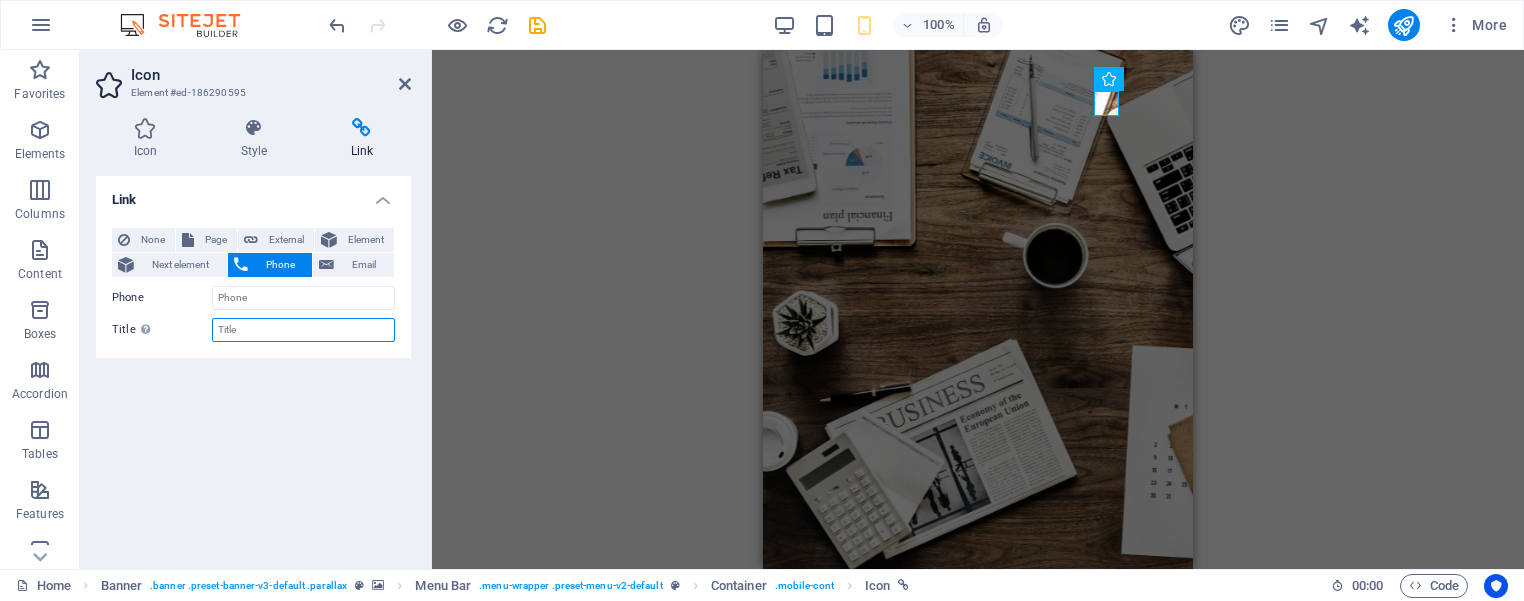click on "Title Additional link description, should not be the same as the link text. The title is most often shown as a tooltip text when the mouse moves over the element. Leave empty if uncertain." at bounding box center [303, 330] 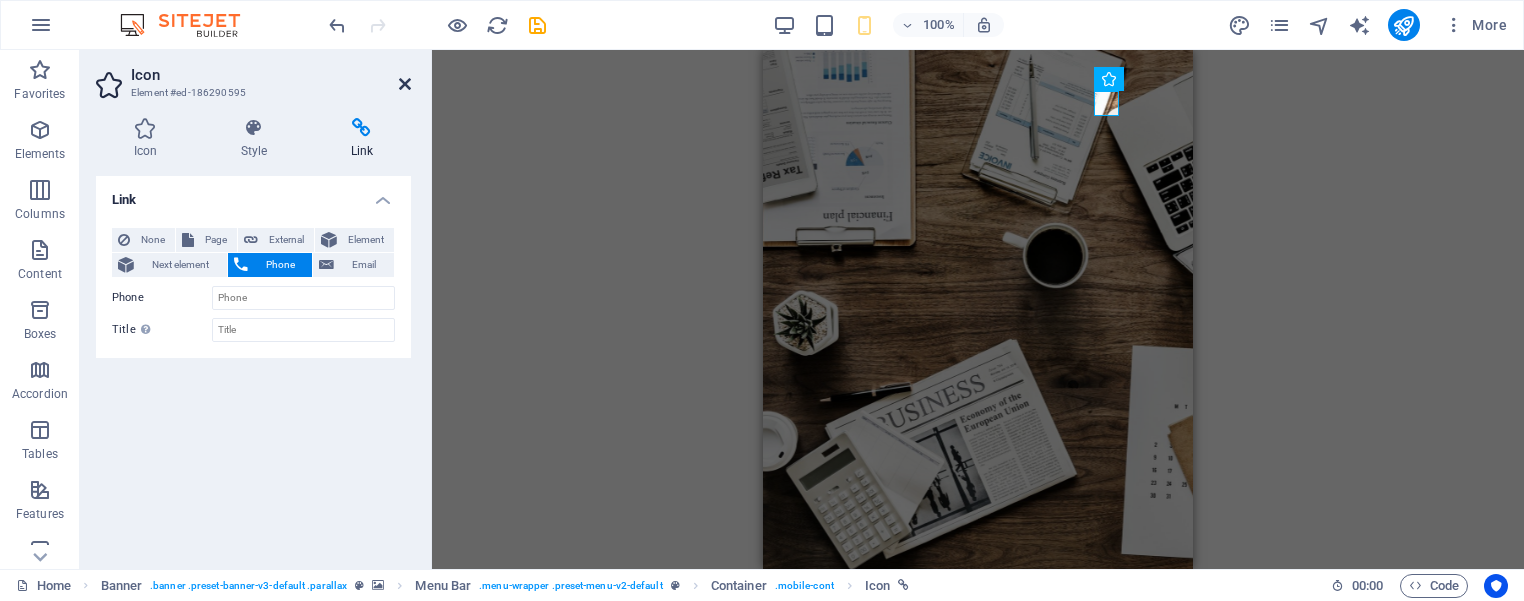 click at bounding box center [405, 84] 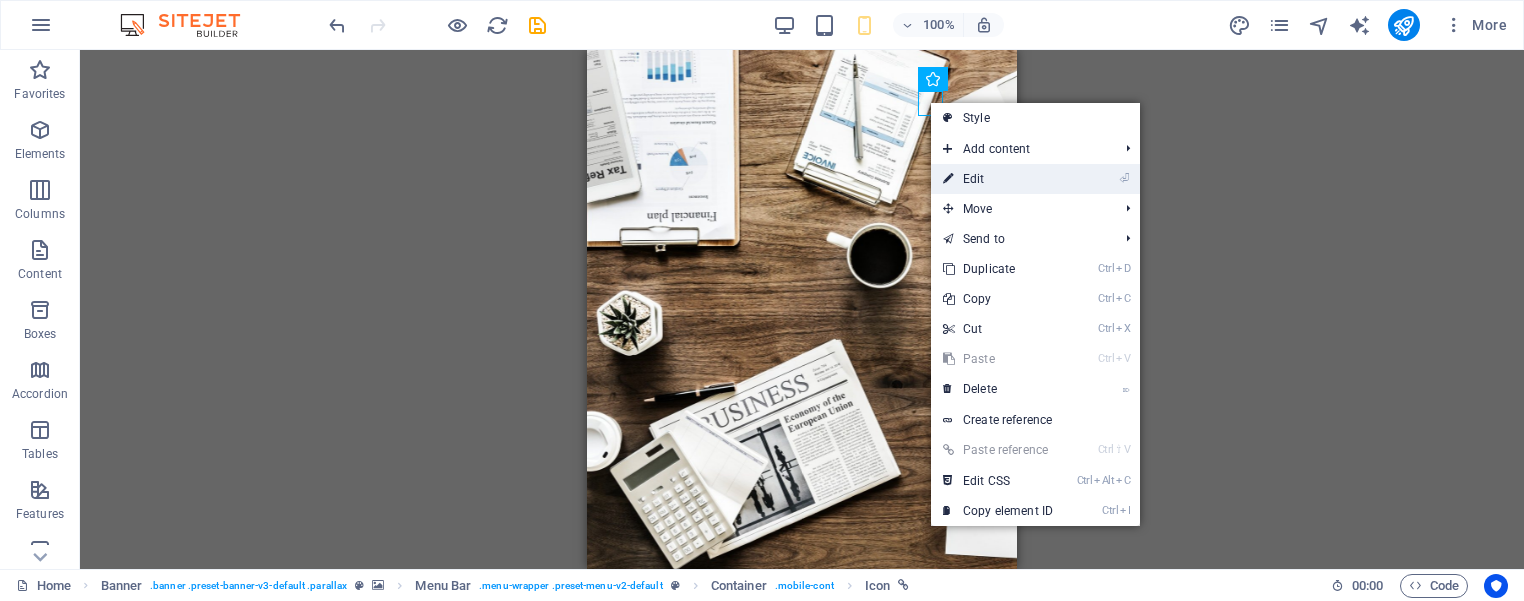 click on "⏎  Edit" at bounding box center [998, 179] 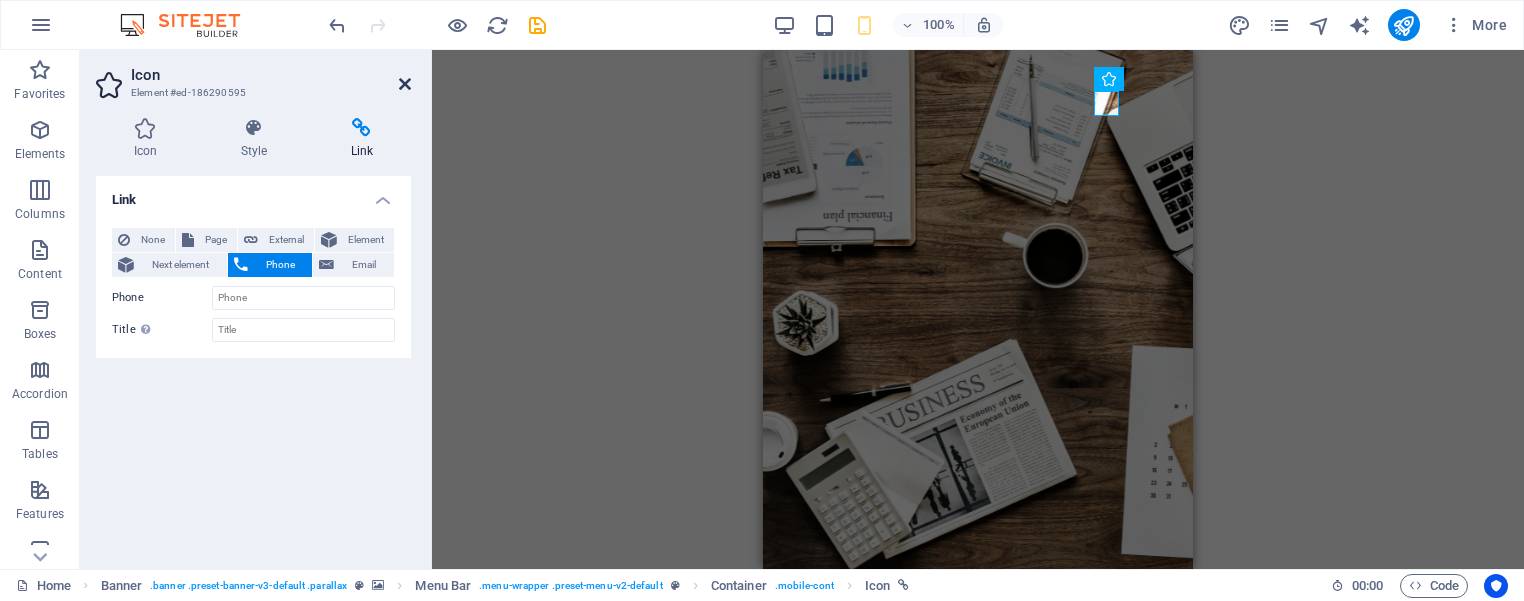 click at bounding box center (405, 84) 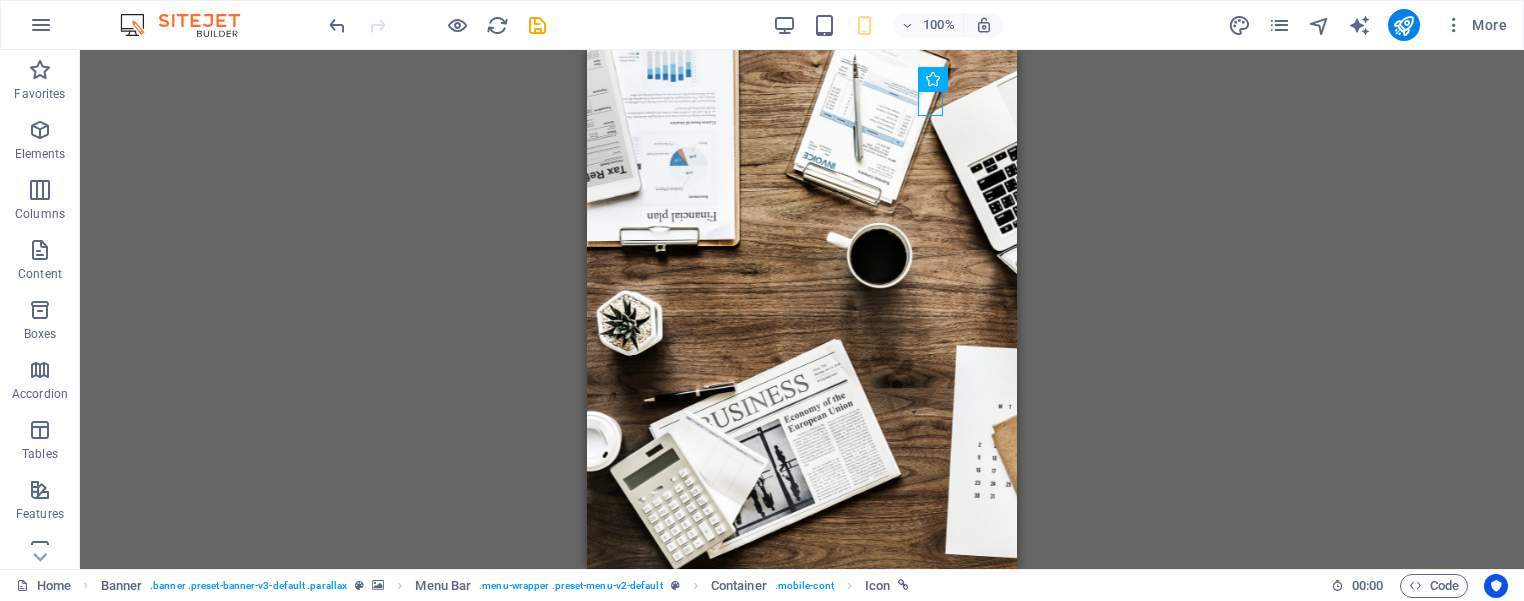 drag, startPoint x: 352, startPoint y: 261, endPoint x: 377, endPoint y: 260, distance: 25.019993 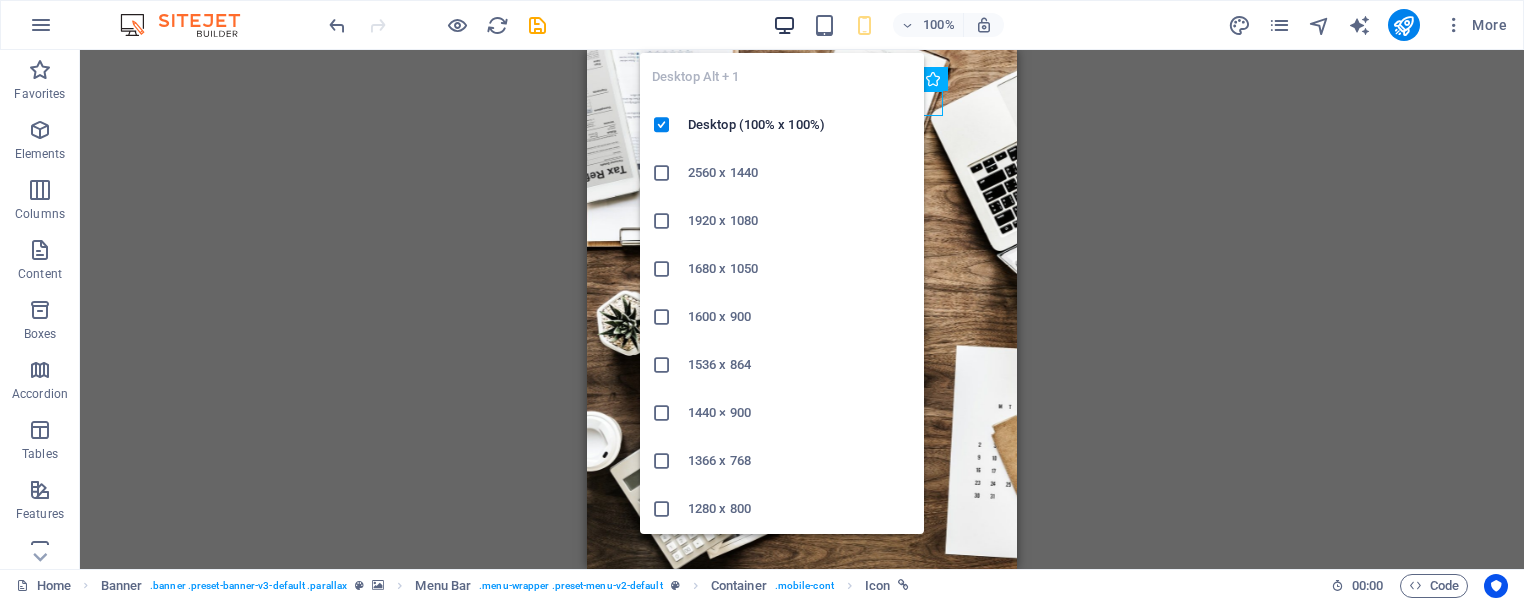 click at bounding box center [784, 25] 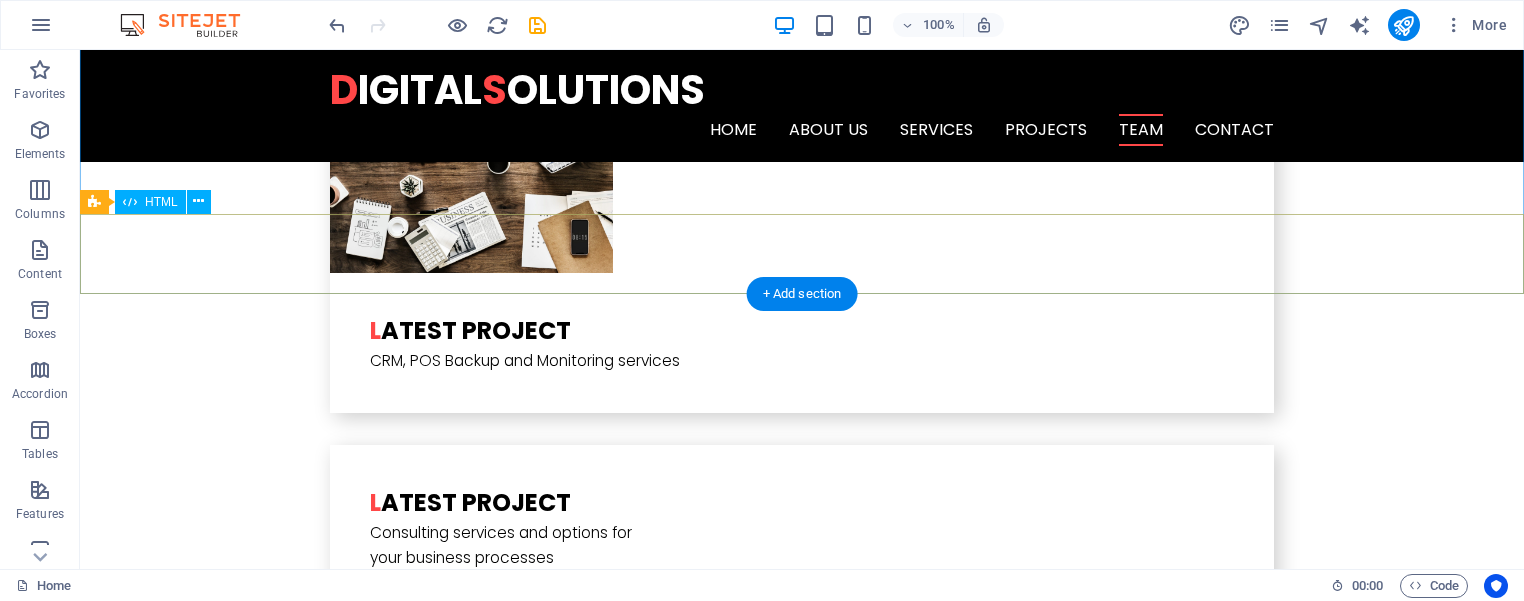 scroll, scrollTop: 3885, scrollLeft: 0, axis: vertical 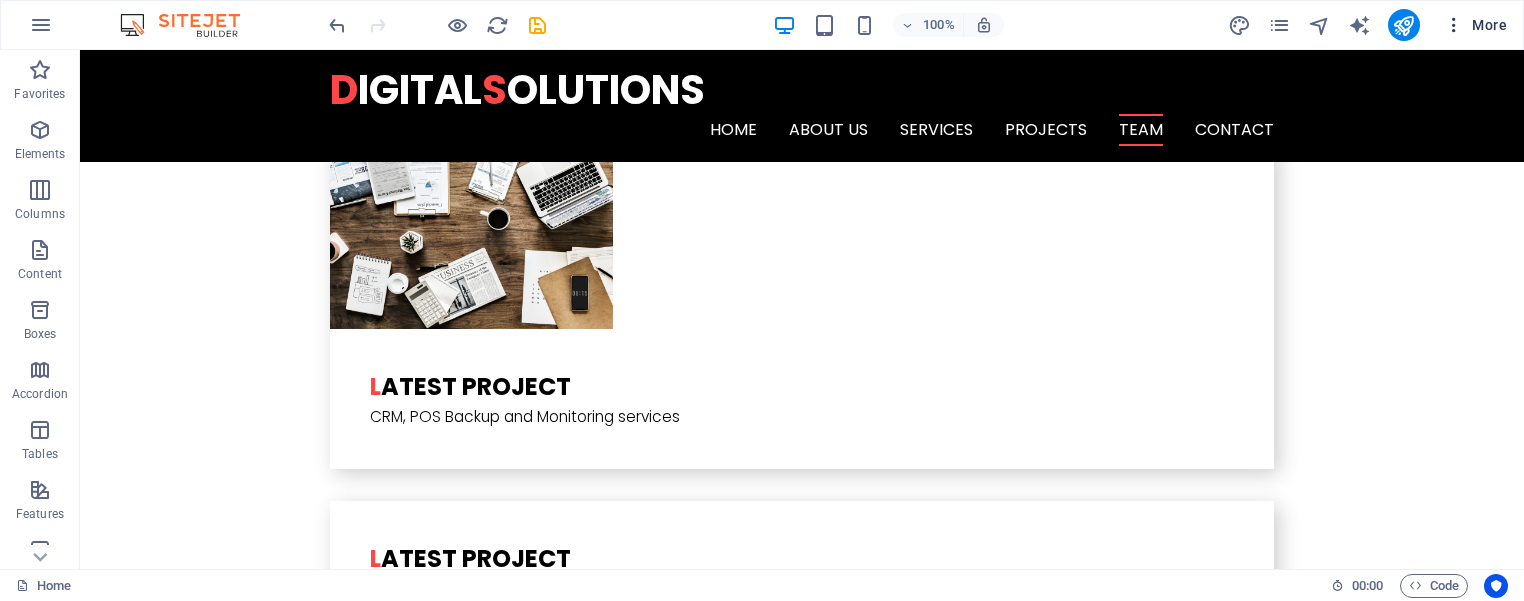 click on "More" at bounding box center [1475, 25] 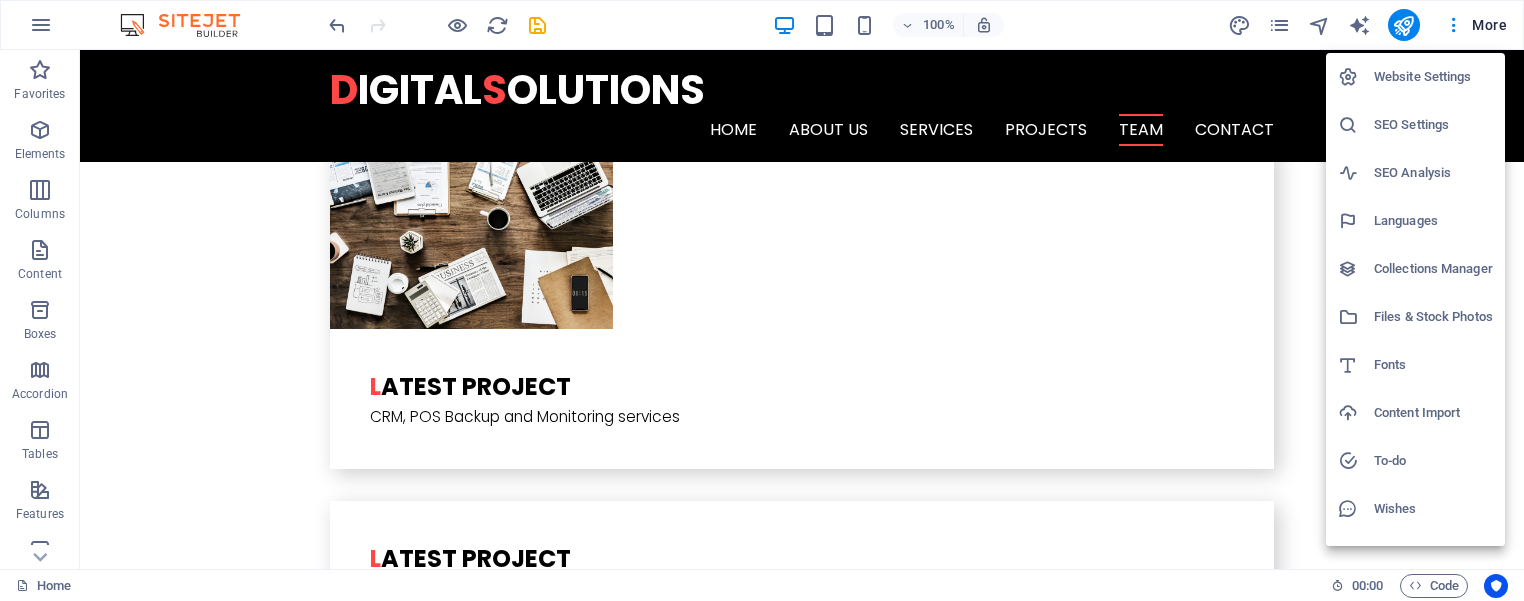 click at bounding box center [762, 300] 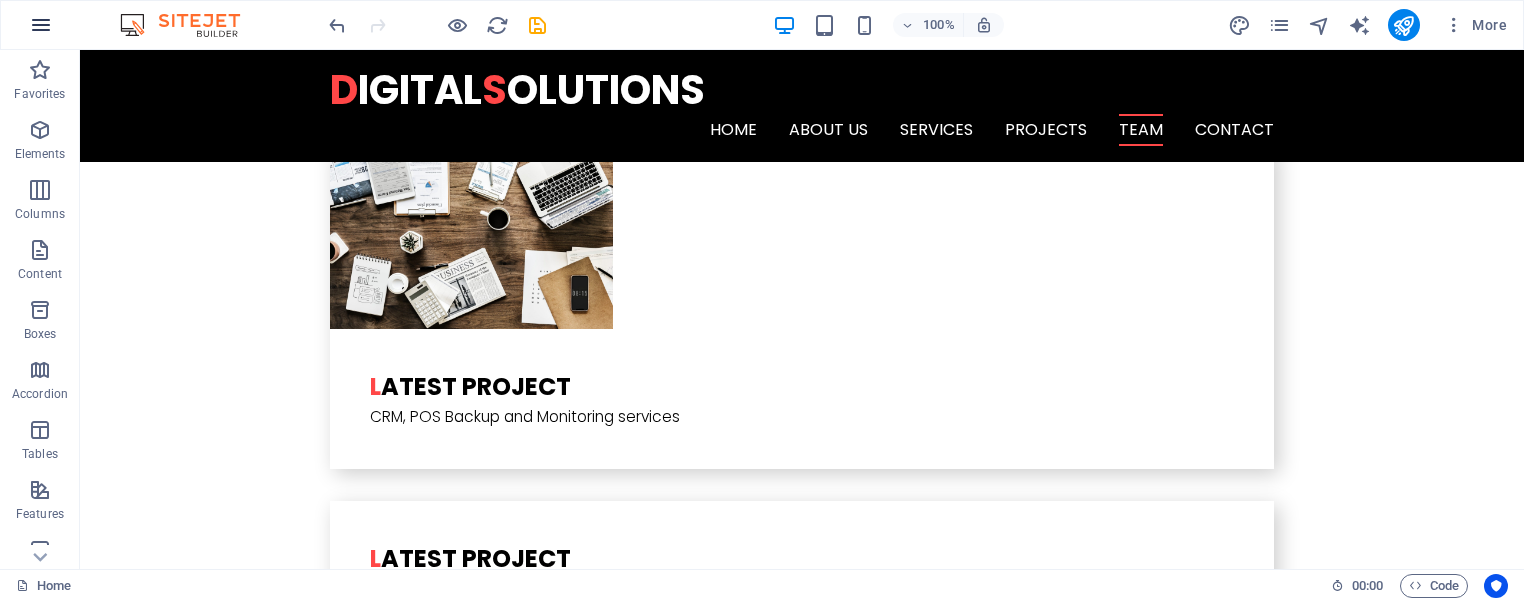 click at bounding box center (41, 25) 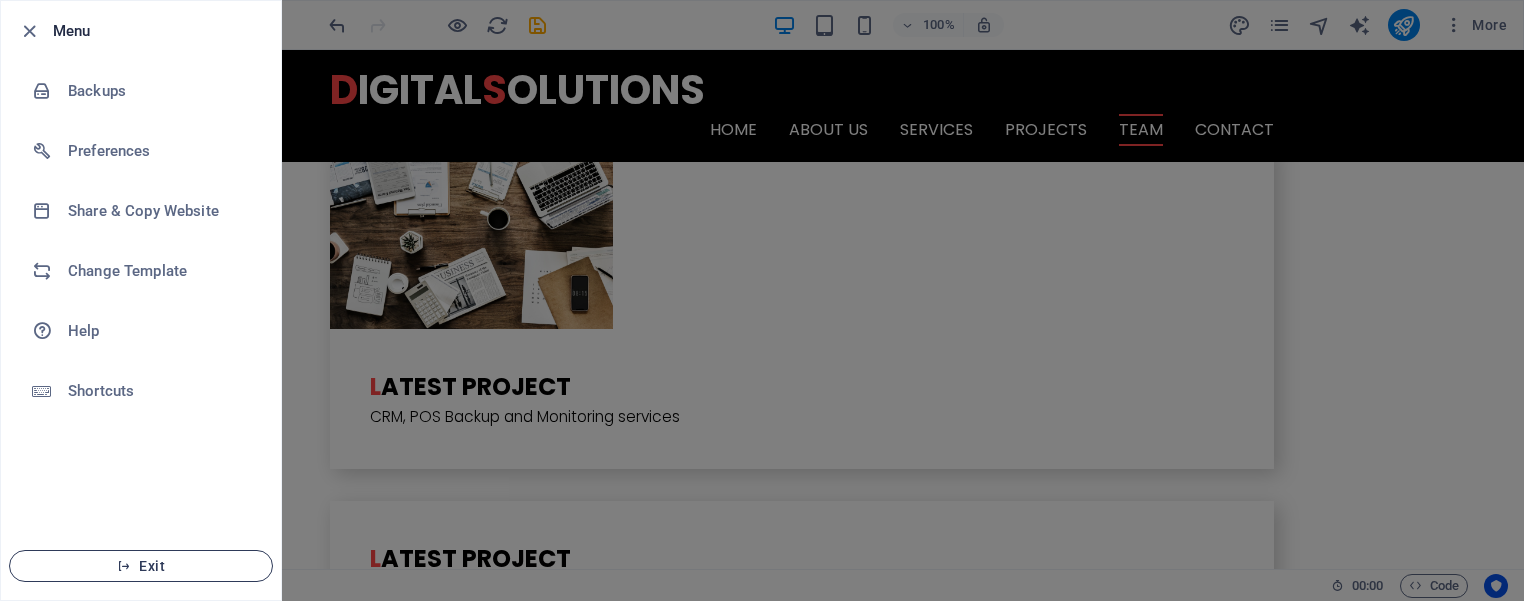 click on "Exit" at bounding box center (141, 566) 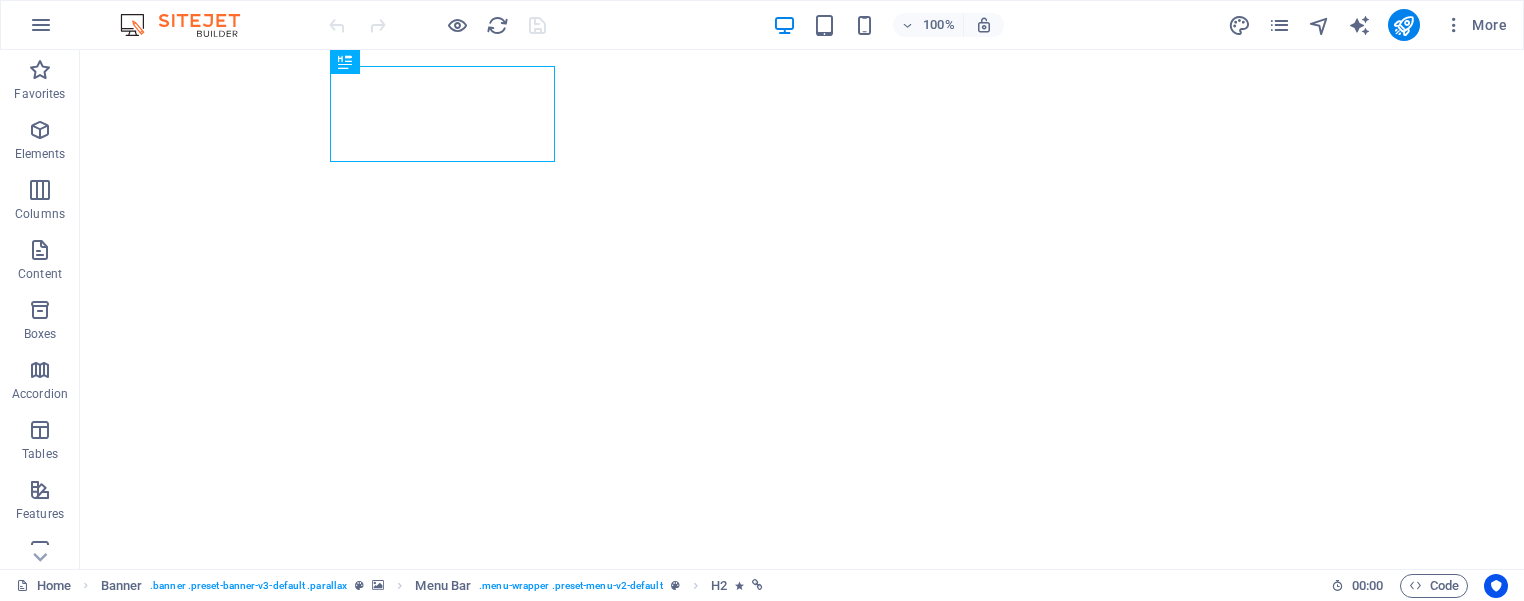 scroll, scrollTop: 0, scrollLeft: 0, axis: both 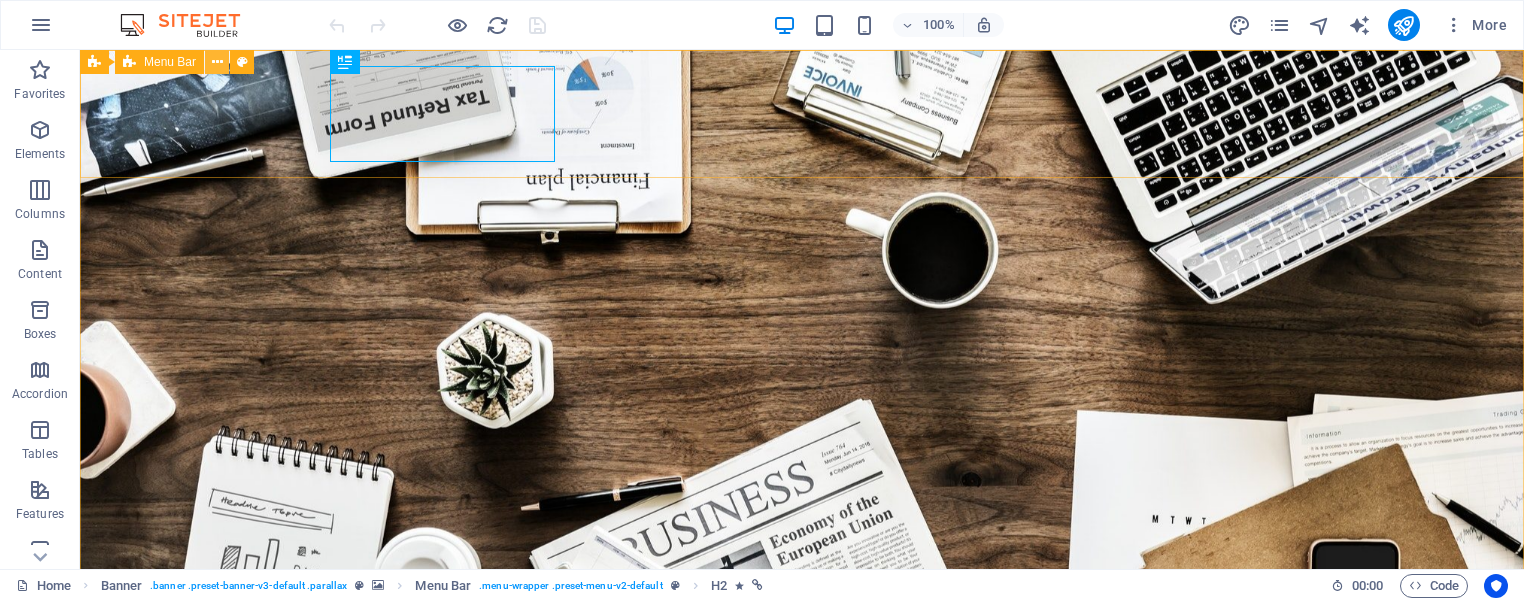 click at bounding box center [217, 62] 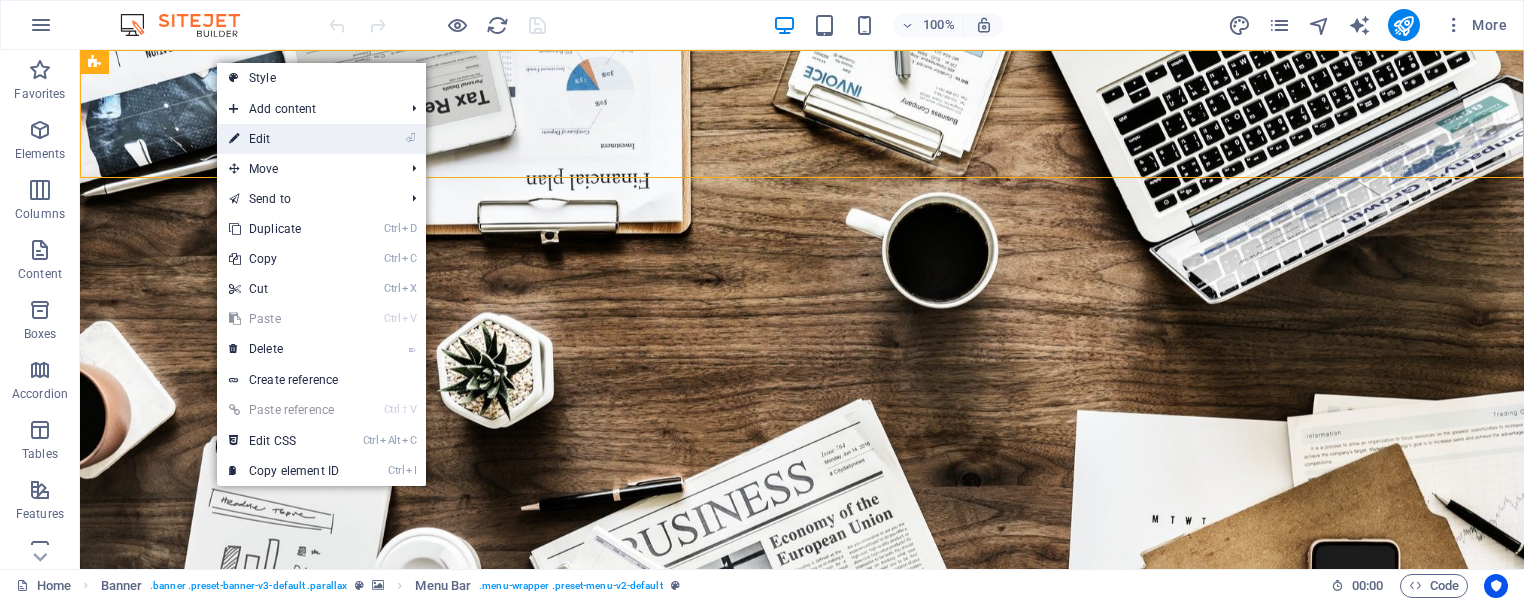 click on "⏎  Edit" at bounding box center (284, 139) 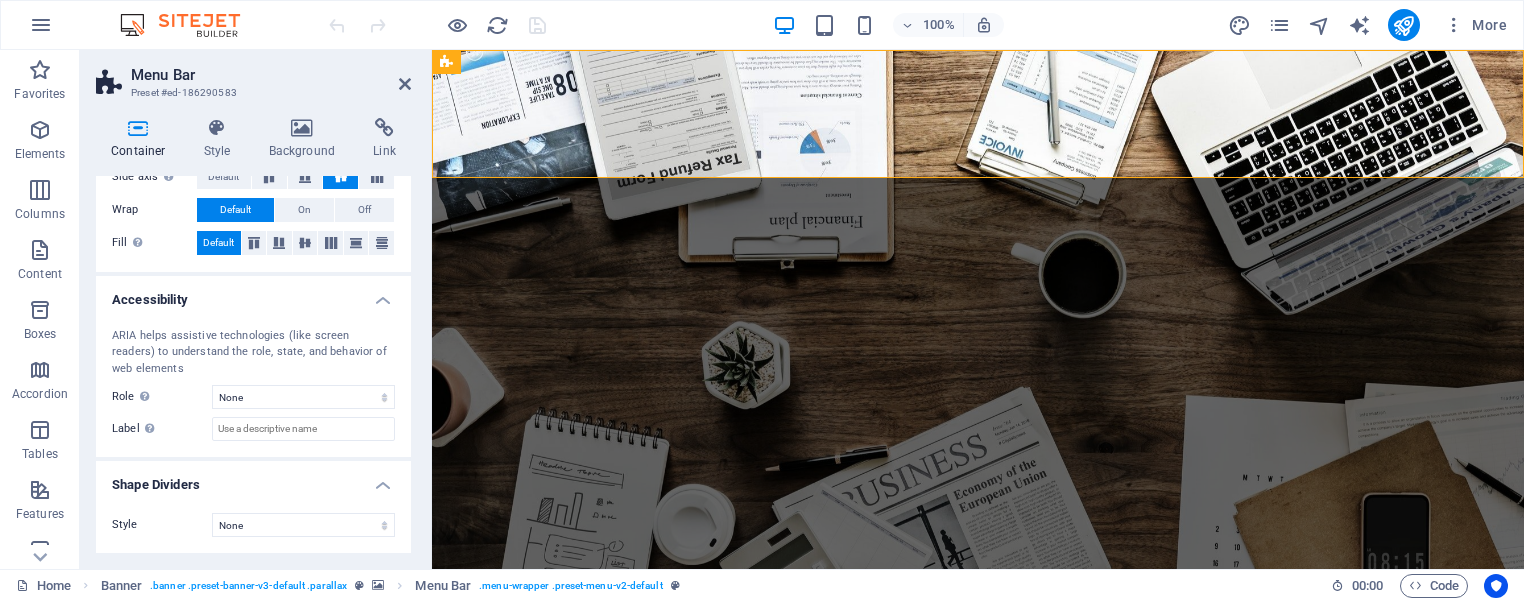 scroll, scrollTop: 0, scrollLeft: 0, axis: both 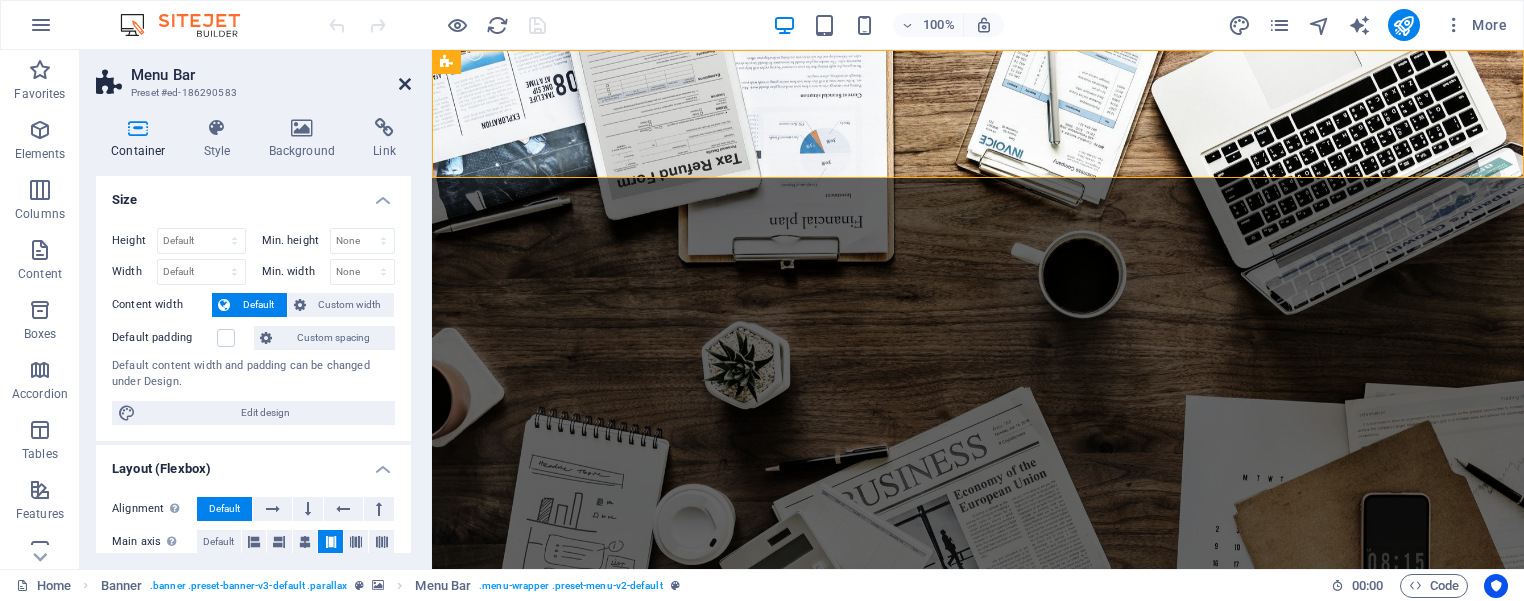 click at bounding box center (405, 84) 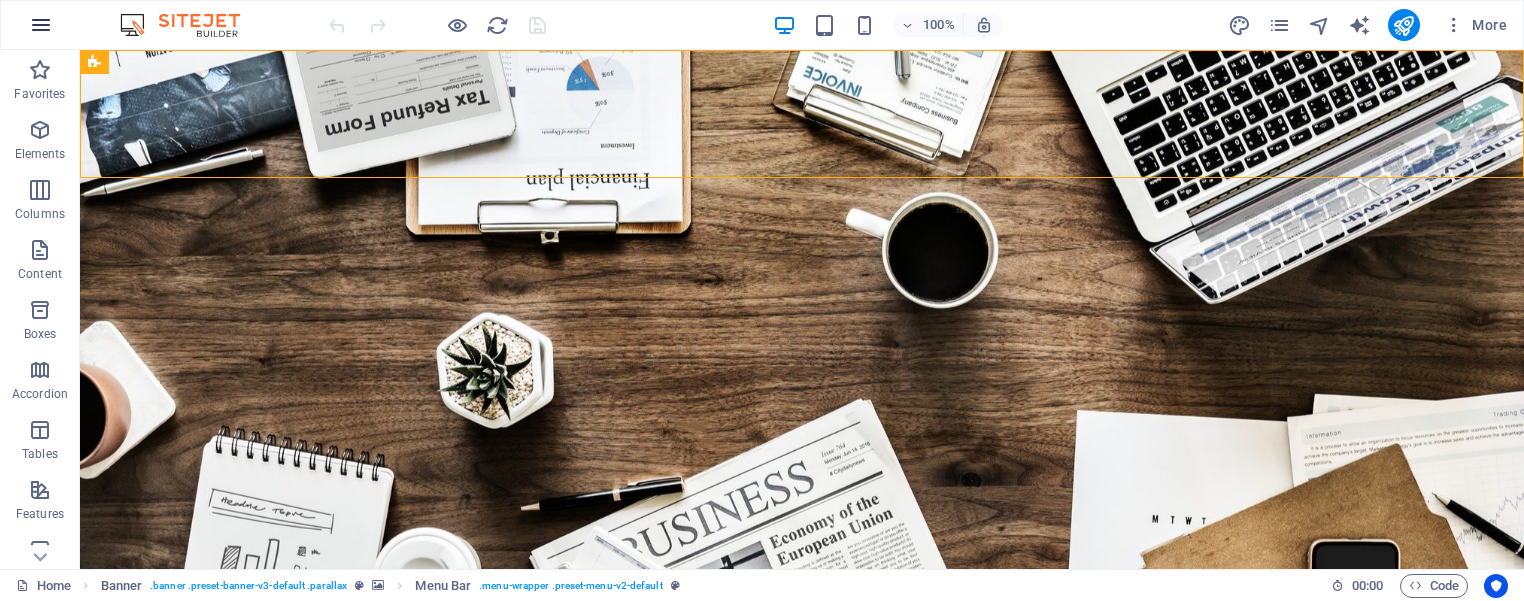 click at bounding box center (41, 25) 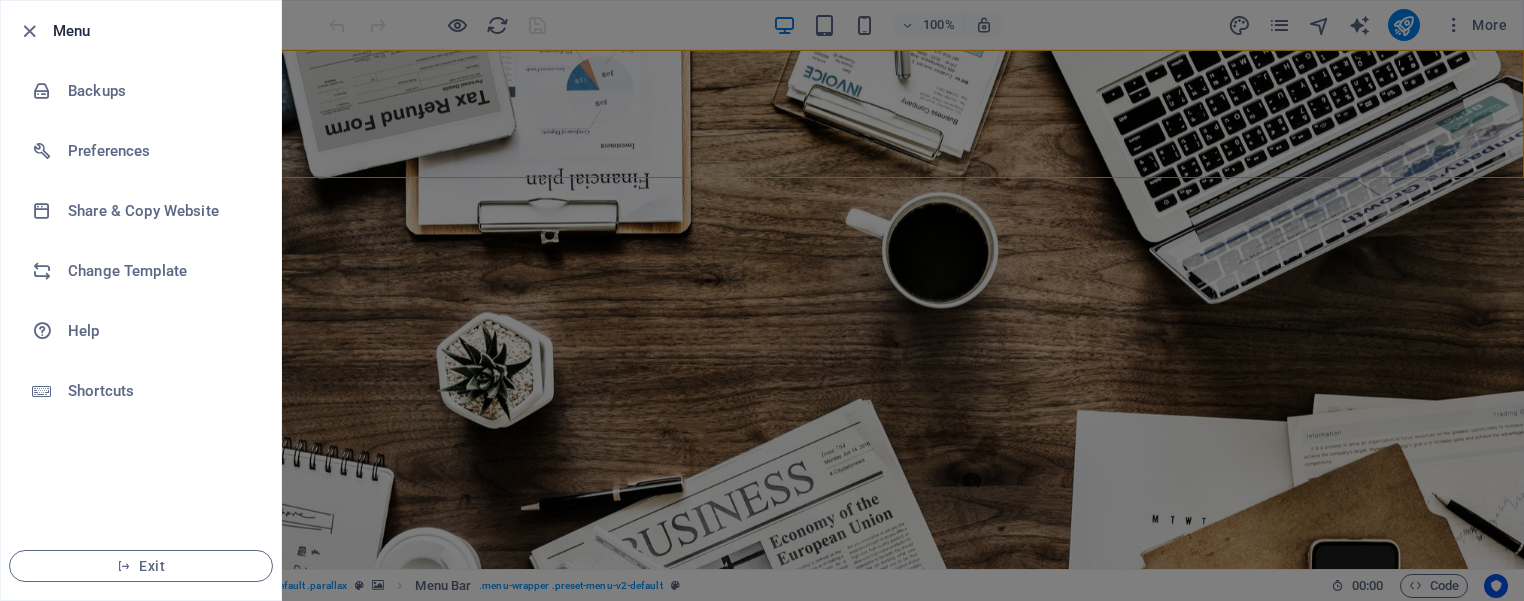 click at bounding box center [762, 300] 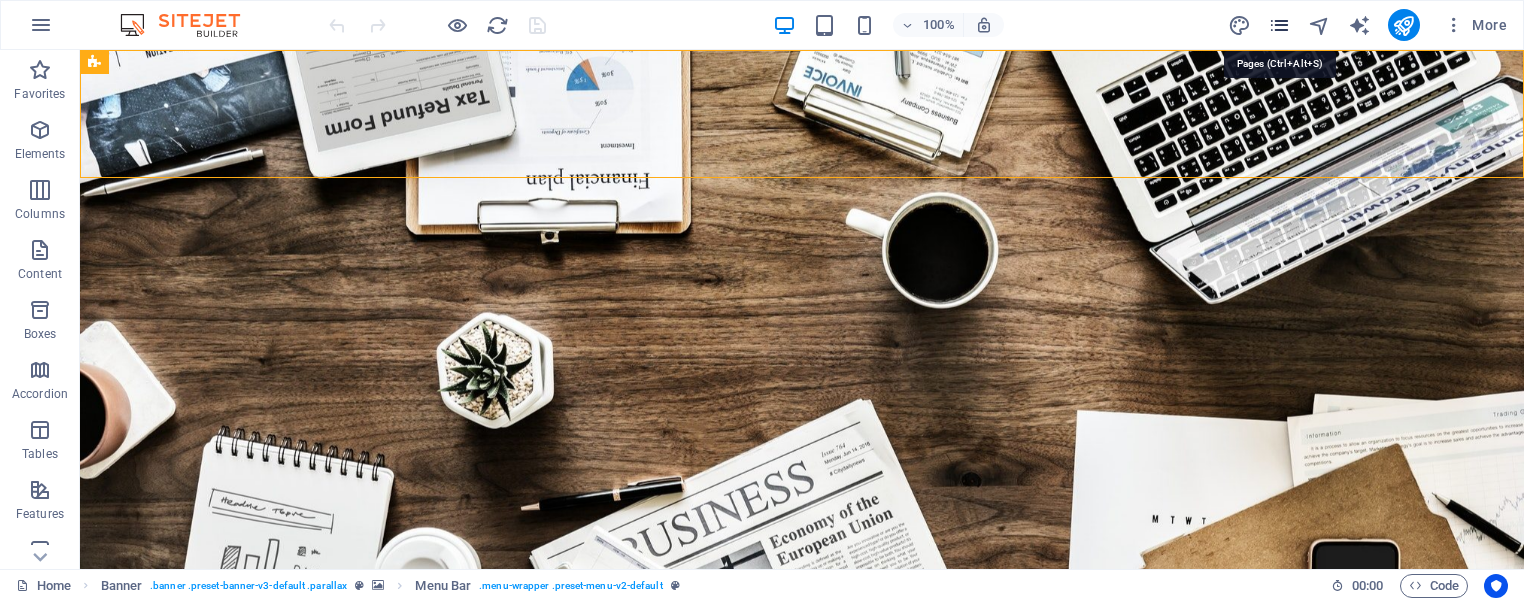click at bounding box center (1279, 25) 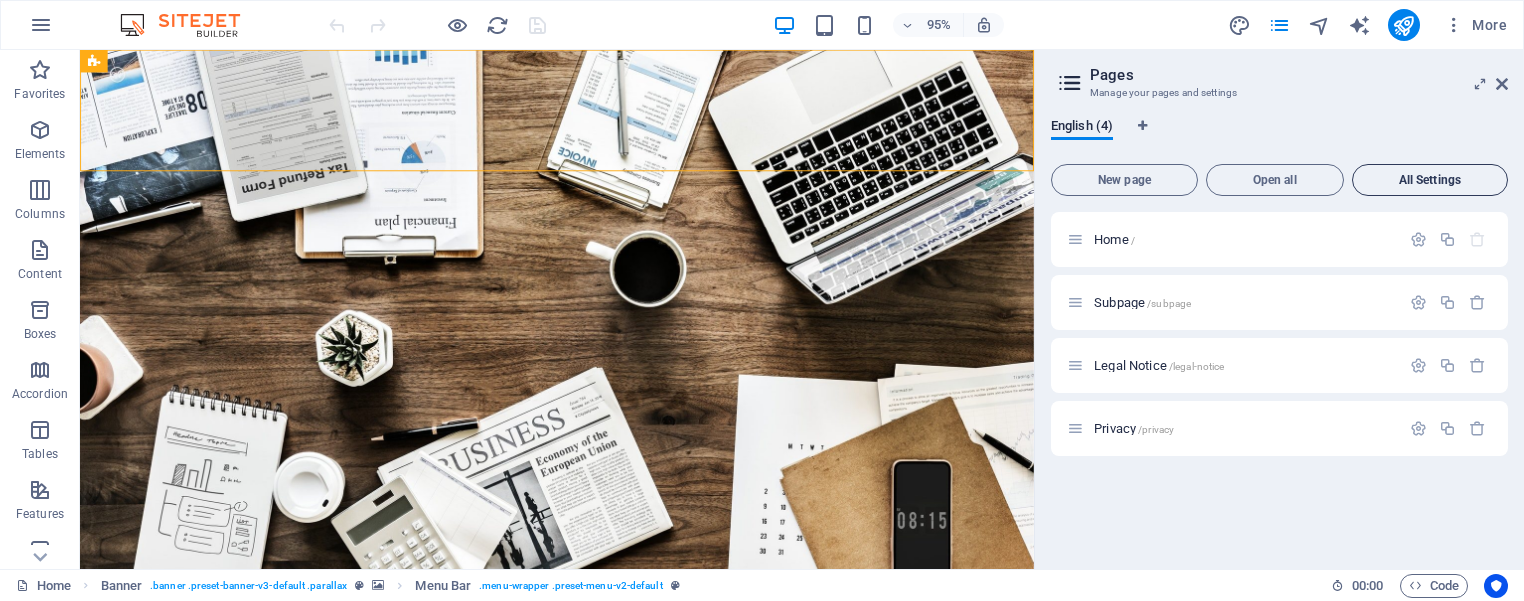 click on "All Settings" at bounding box center [1430, 180] 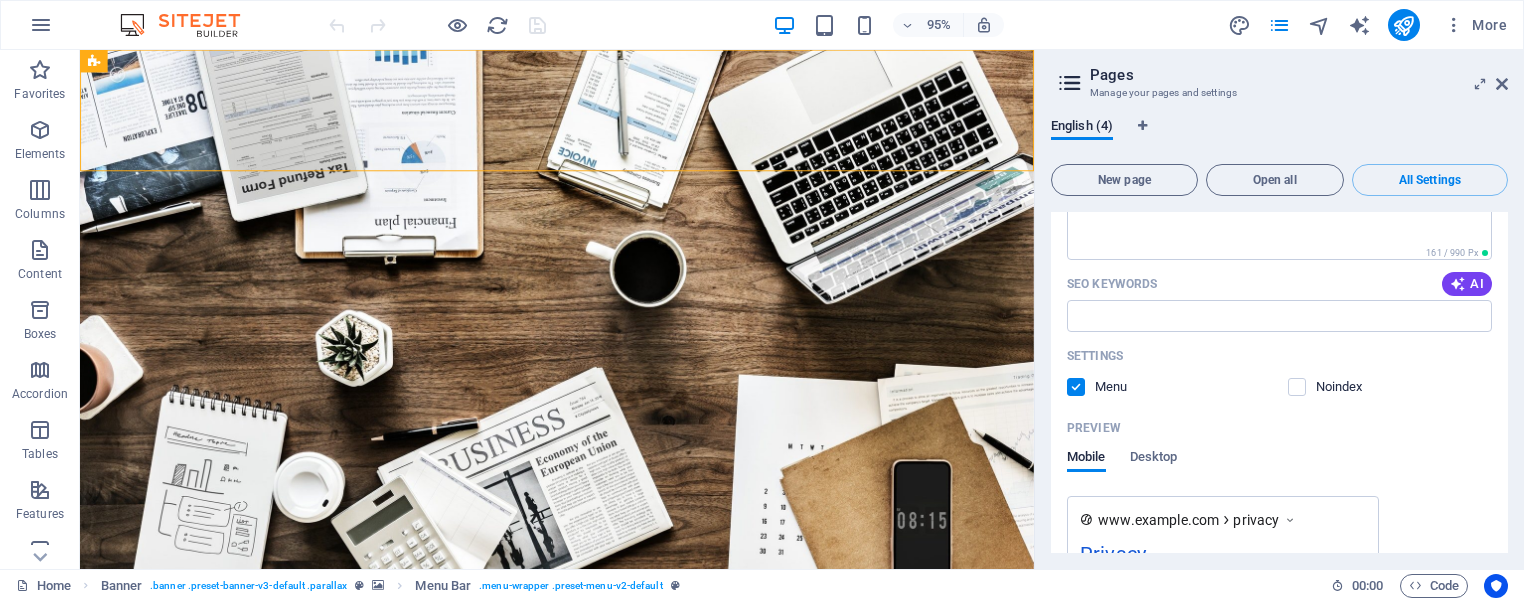 scroll, scrollTop: 3005, scrollLeft: 0, axis: vertical 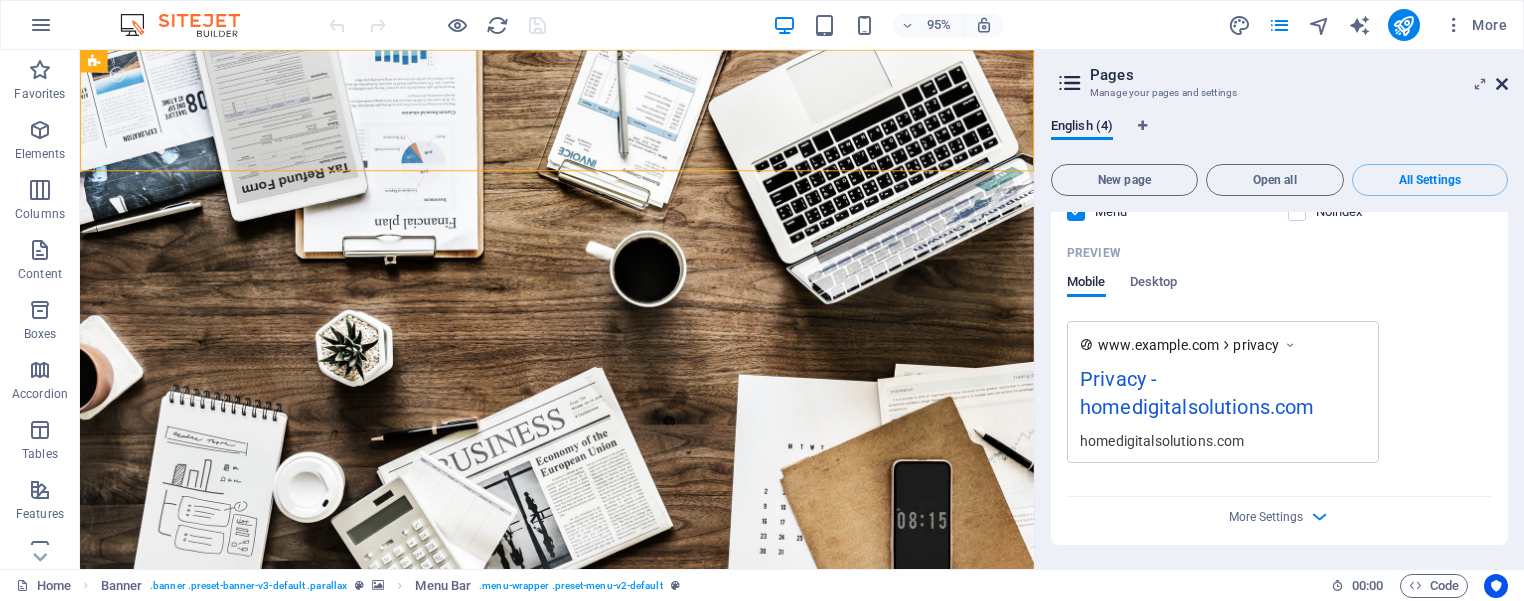 click at bounding box center [1502, 84] 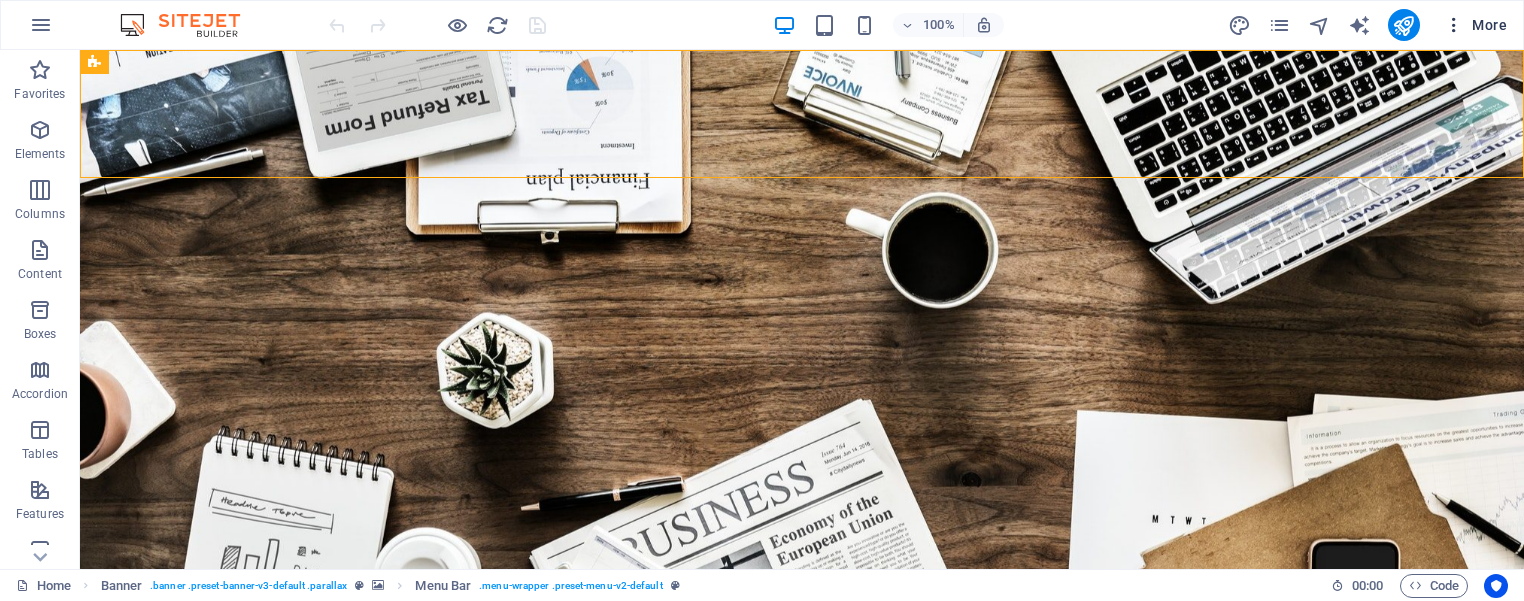 click on "More" at bounding box center (1475, 25) 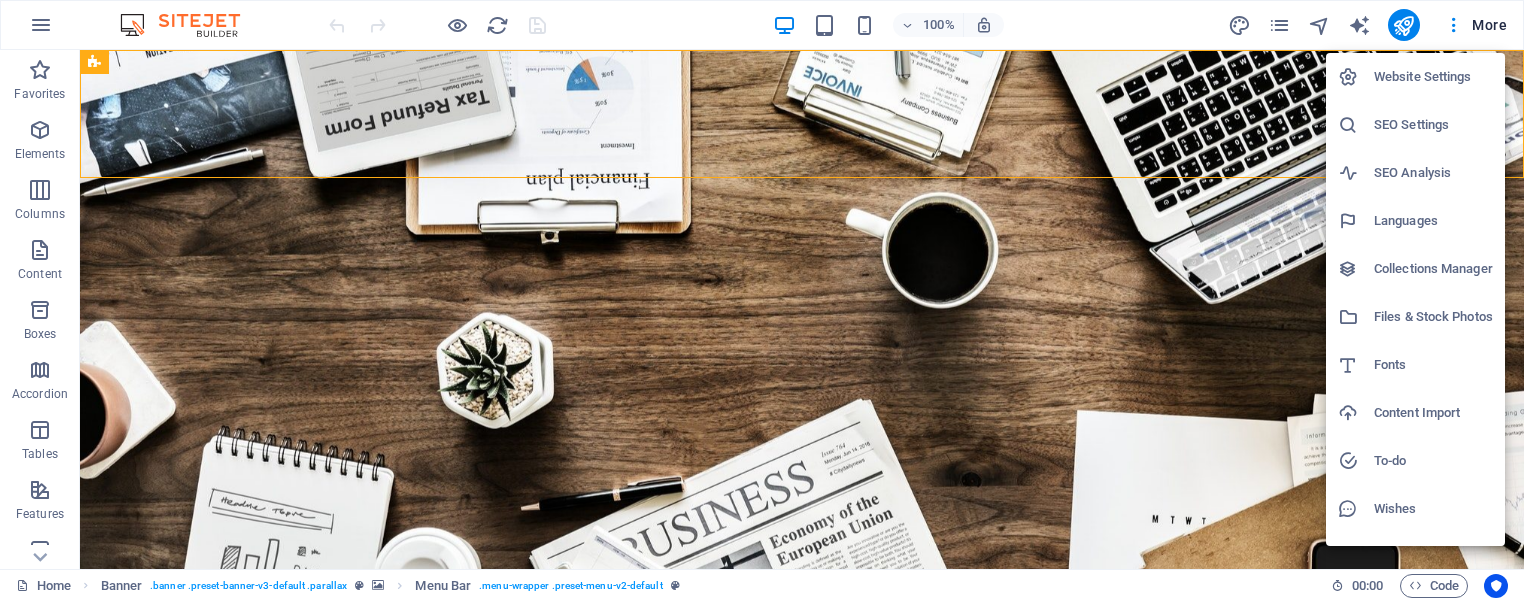 click on "Website Settings" at bounding box center [1433, 77] 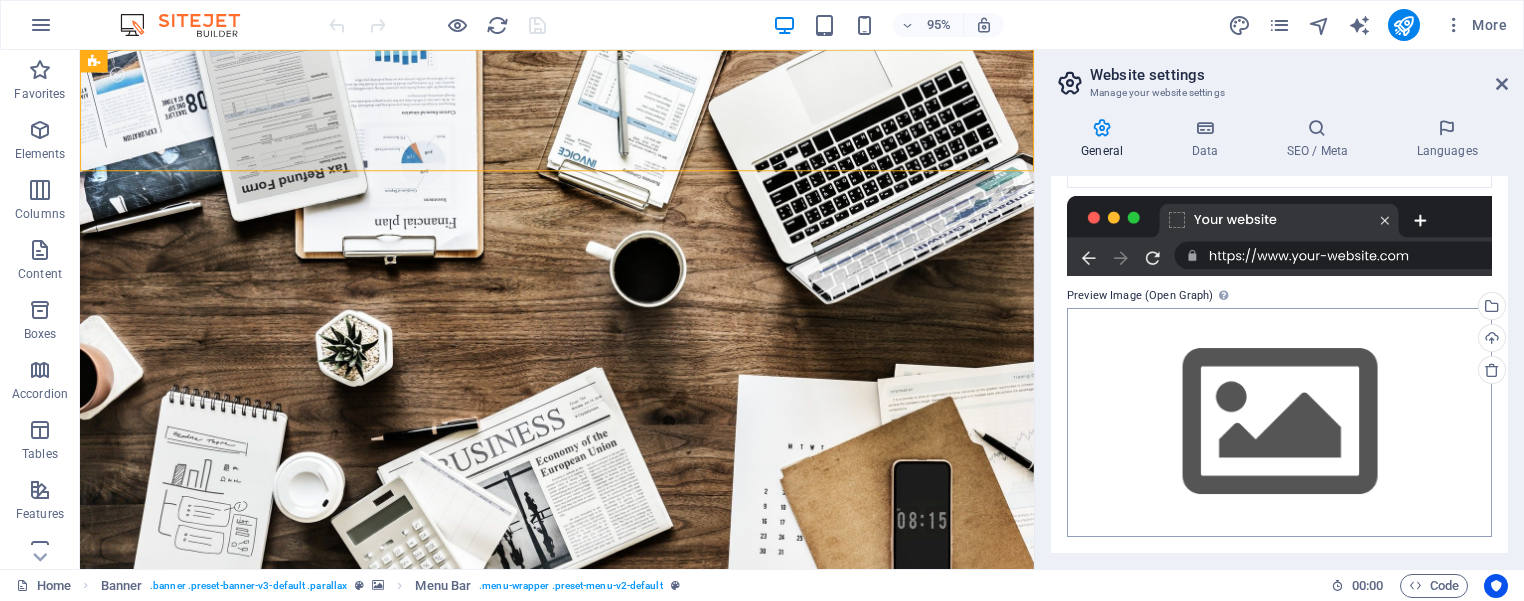 scroll, scrollTop: 0, scrollLeft: 0, axis: both 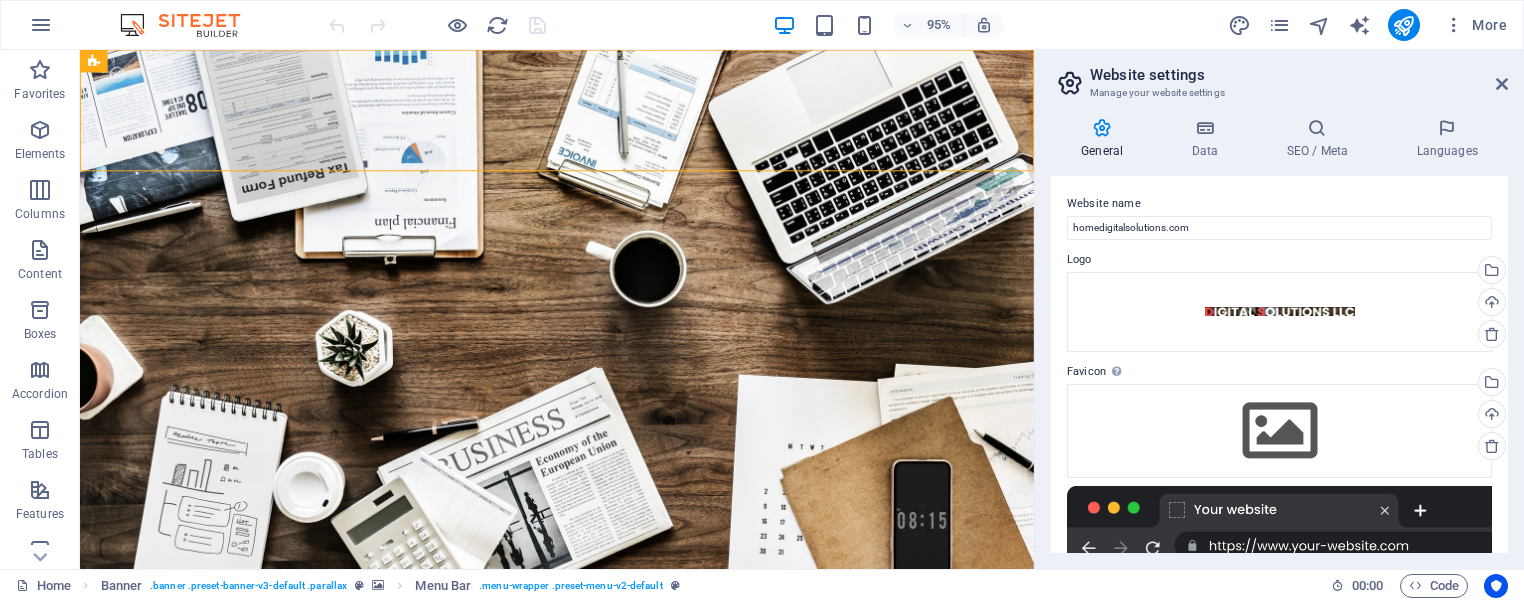 click at bounding box center (1102, 128) 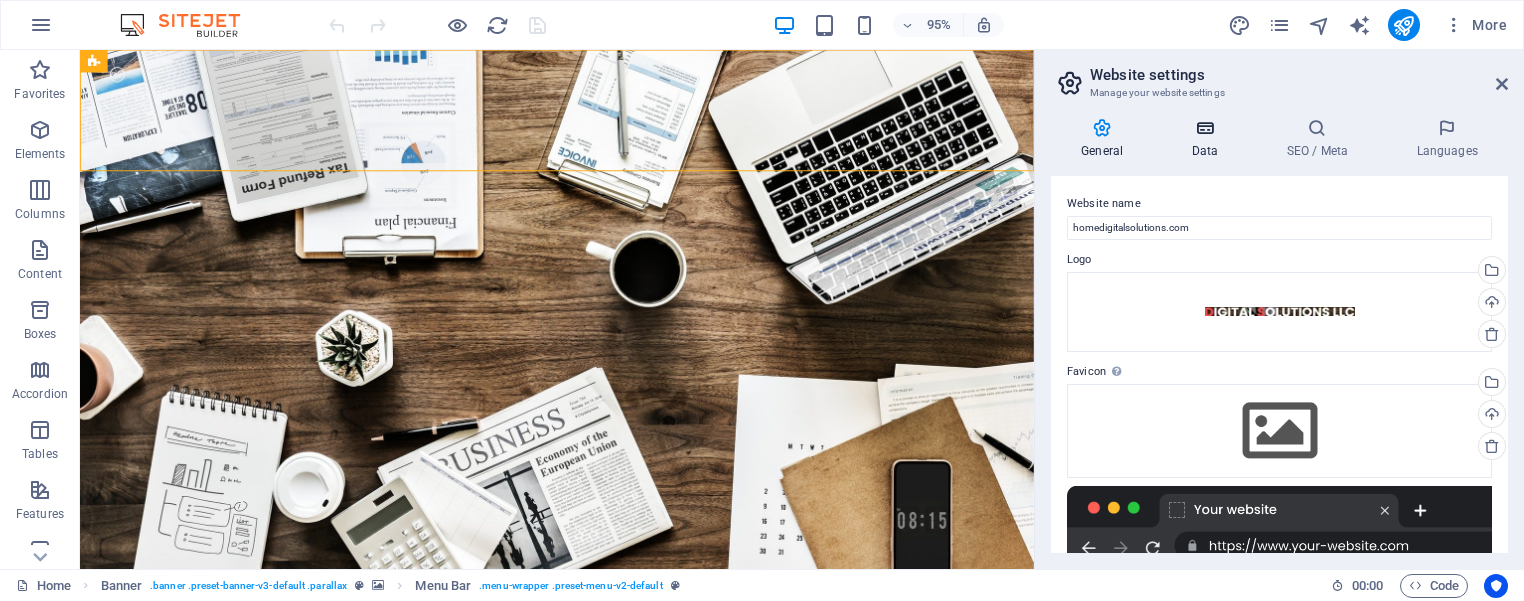 click at bounding box center (1204, 128) 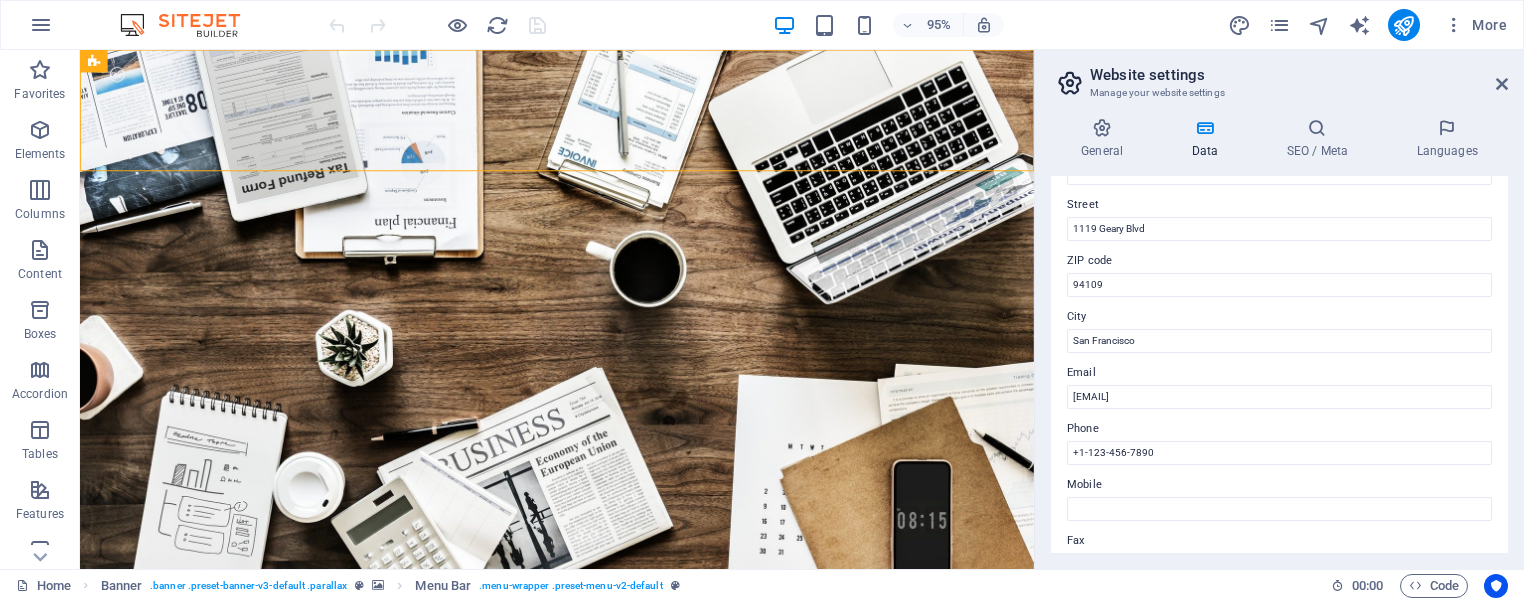 scroll, scrollTop: 180, scrollLeft: 0, axis: vertical 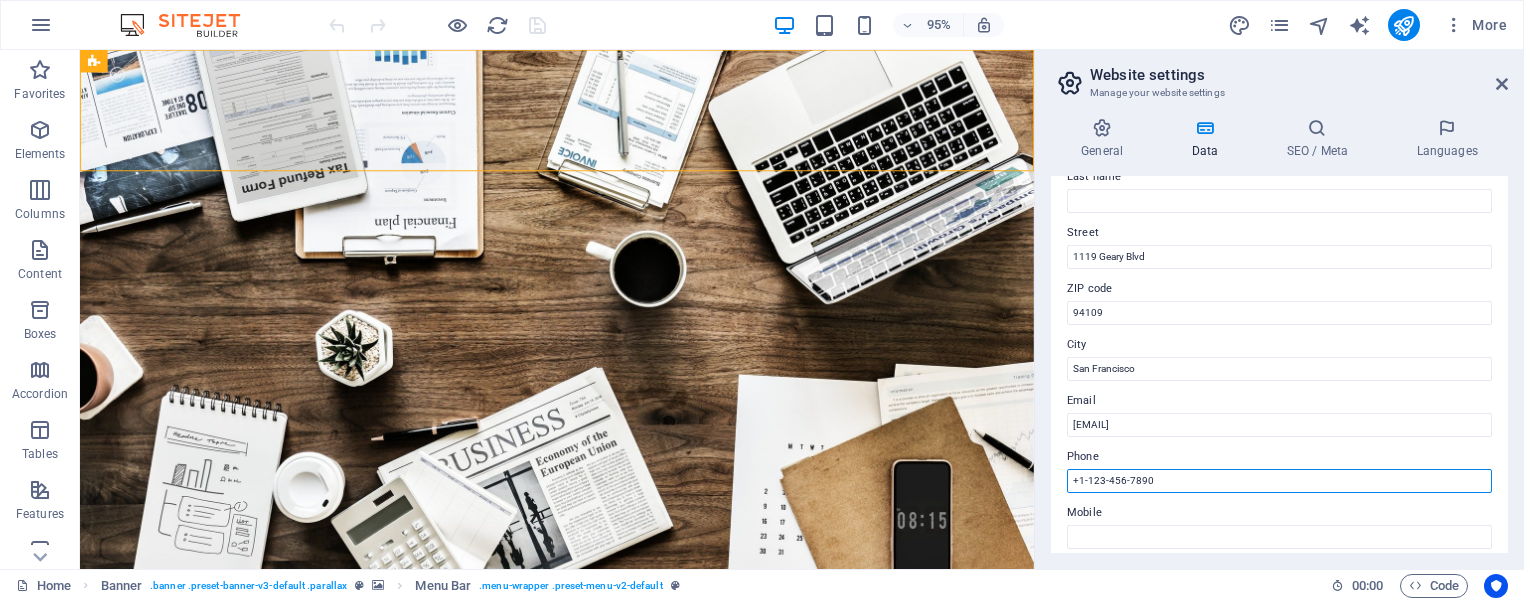 click on "+1-123-456-7890" at bounding box center [1279, 481] 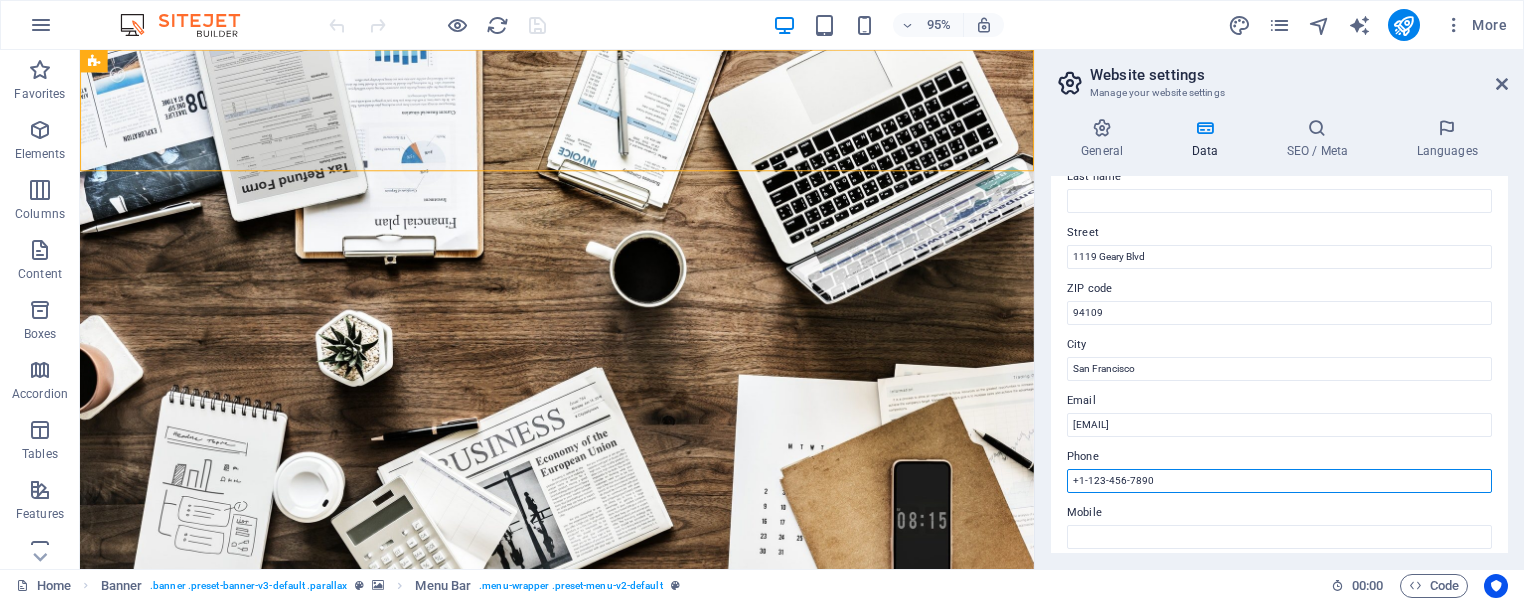 drag, startPoint x: 1135, startPoint y: 480, endPoint x: 924, endPoint y: 464, distance: 211.60576 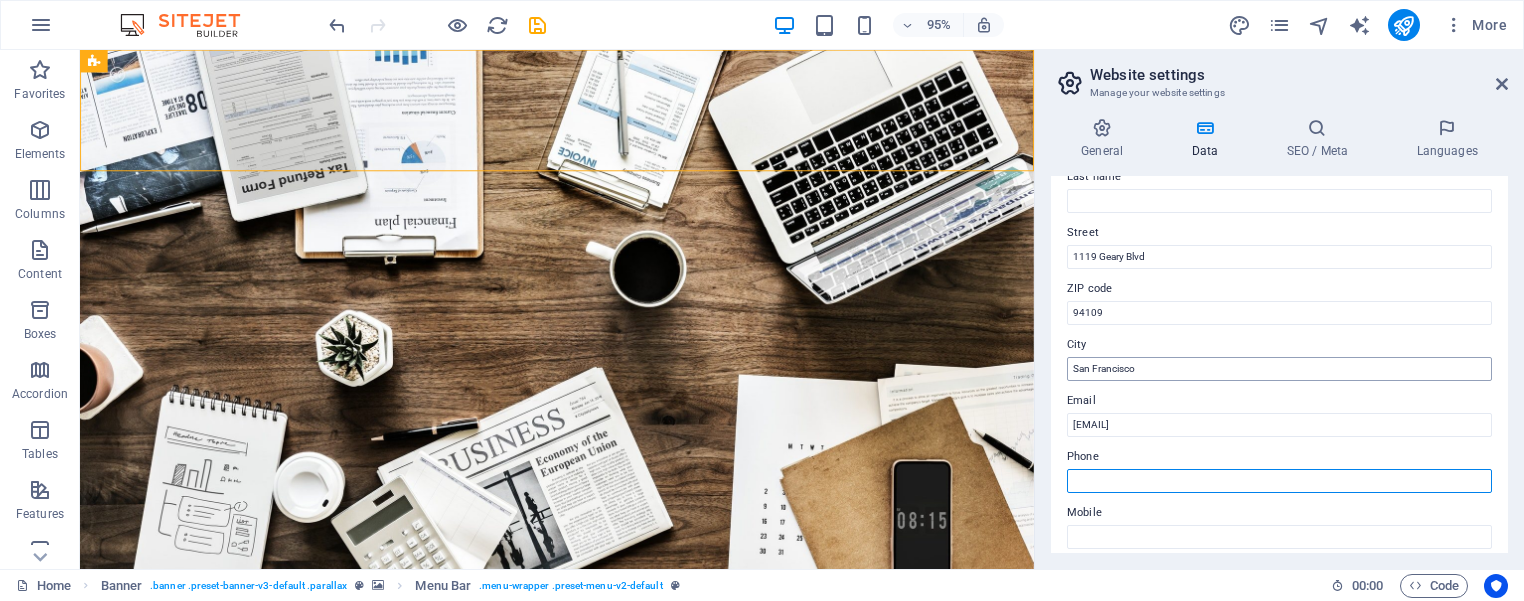 type 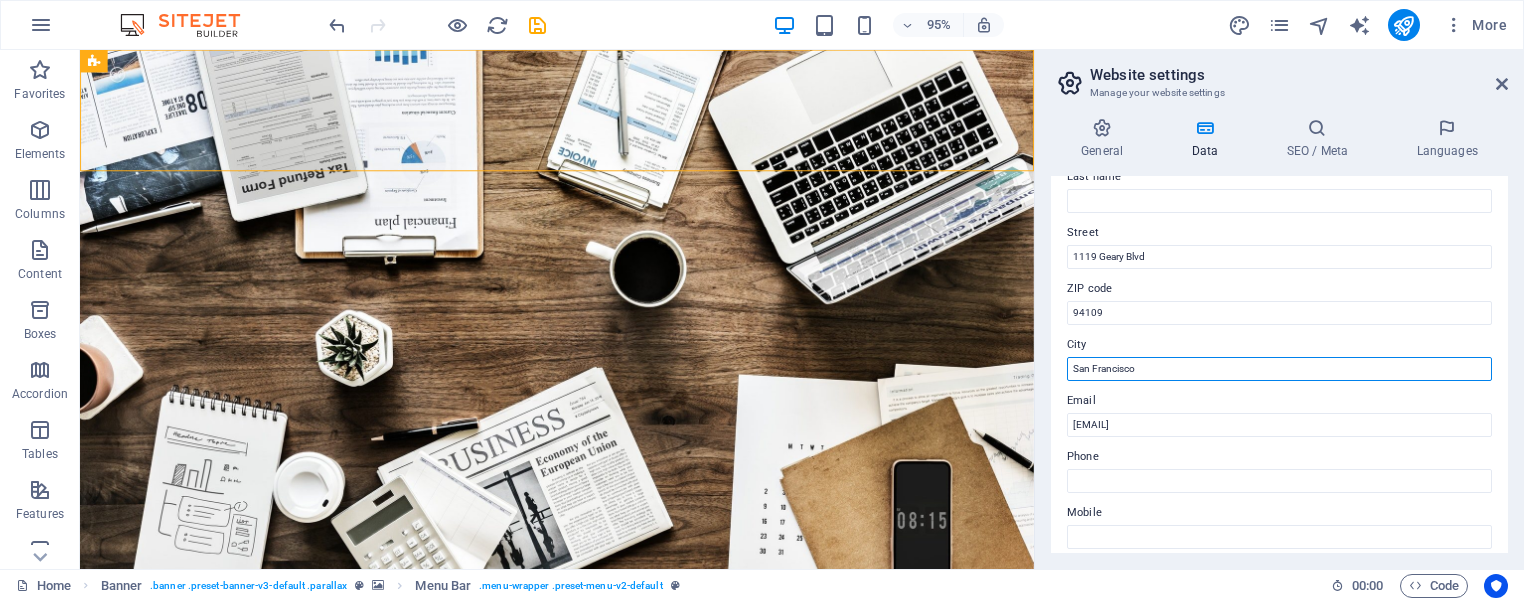 click on "San Francisco" at bounding box center [1279, 369] 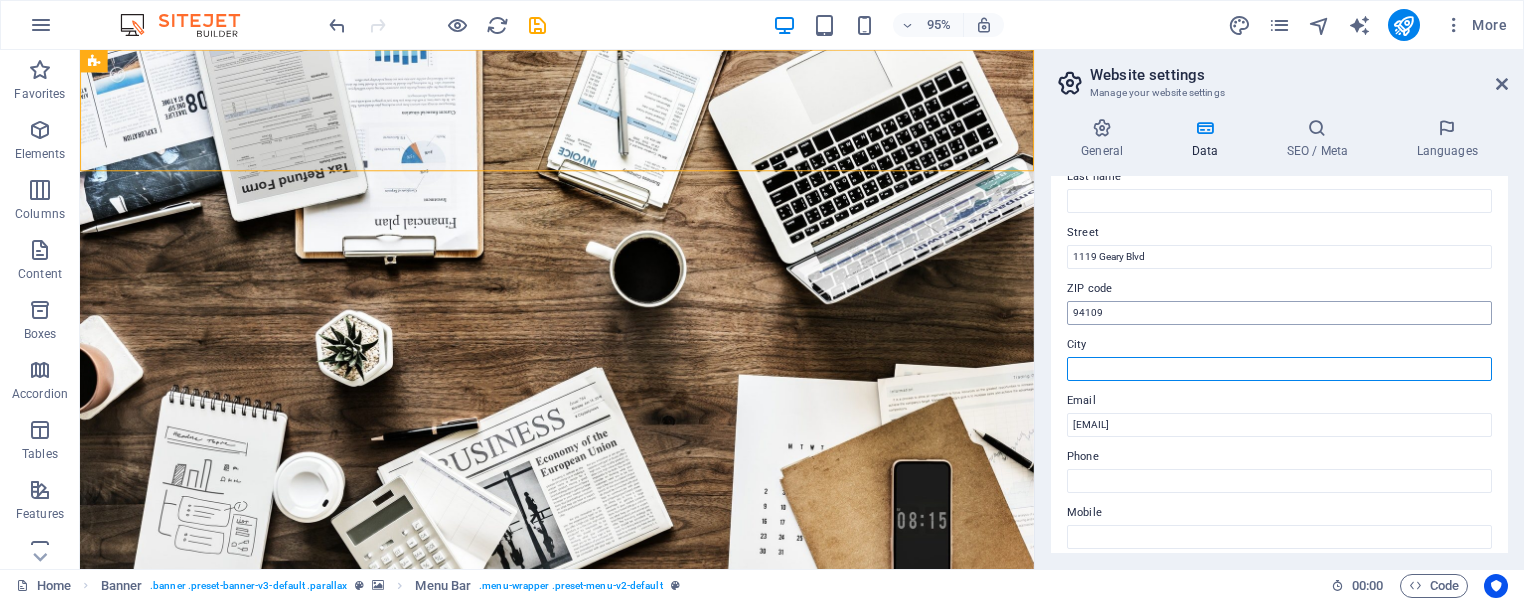 type 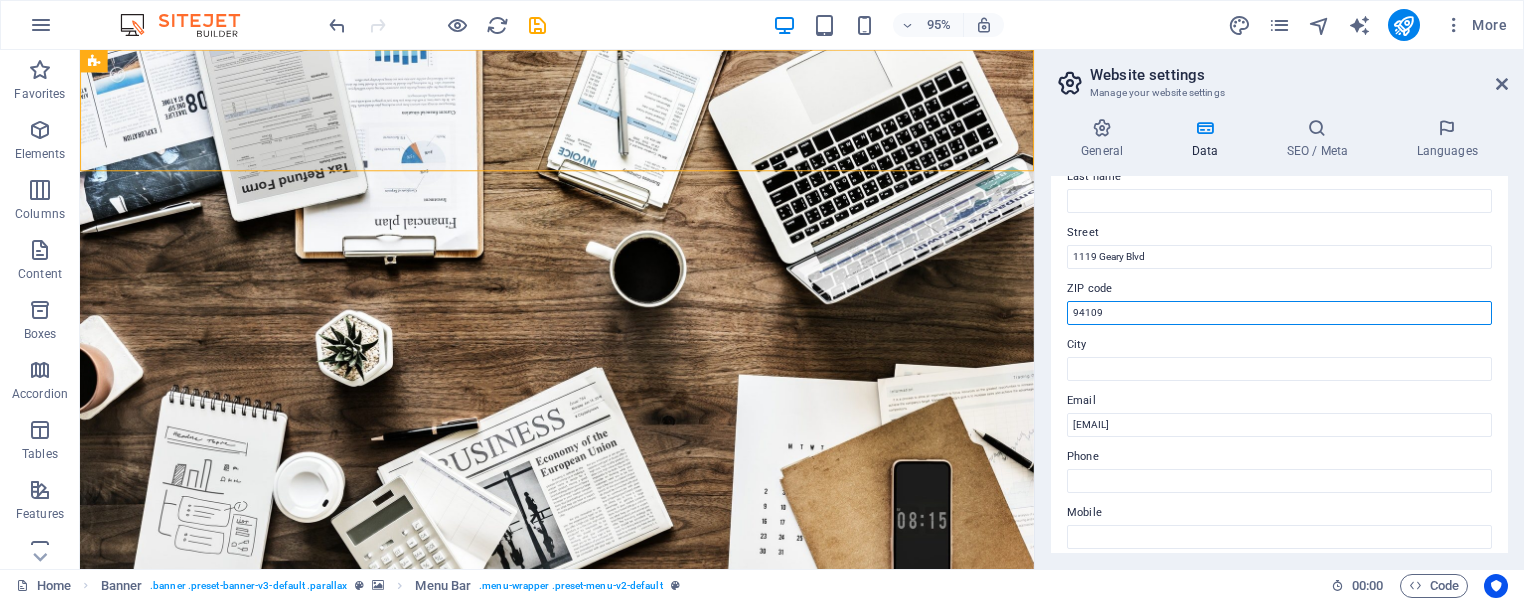 click on "94109" at bounding box center (1279, 313) 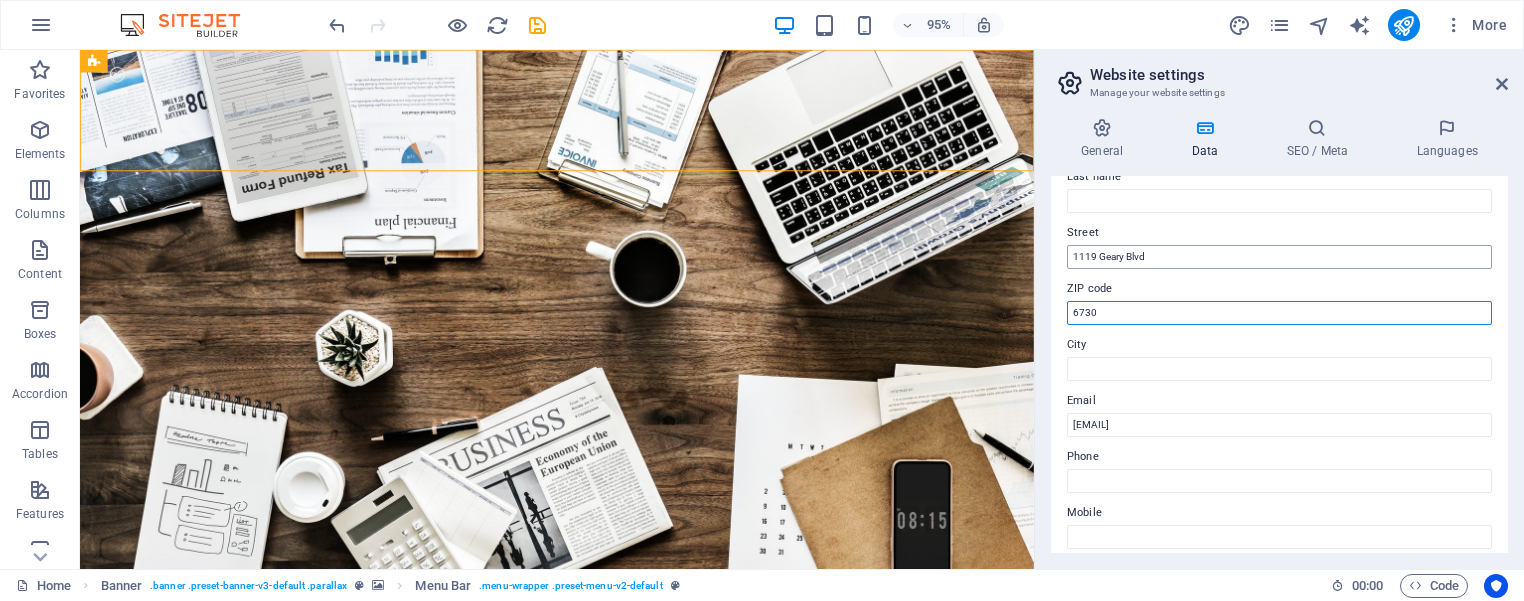 type on "6730" 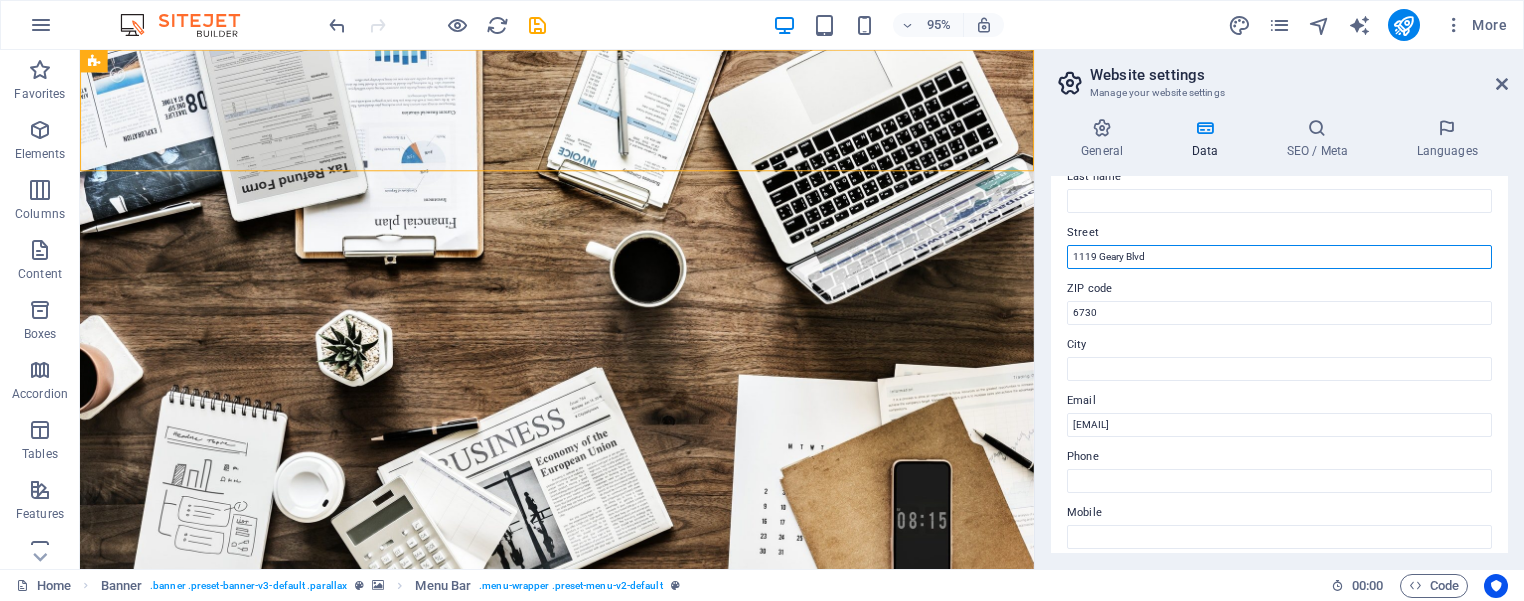 click on "1119 Geary Blvd" at bounding box center [1279, 257] 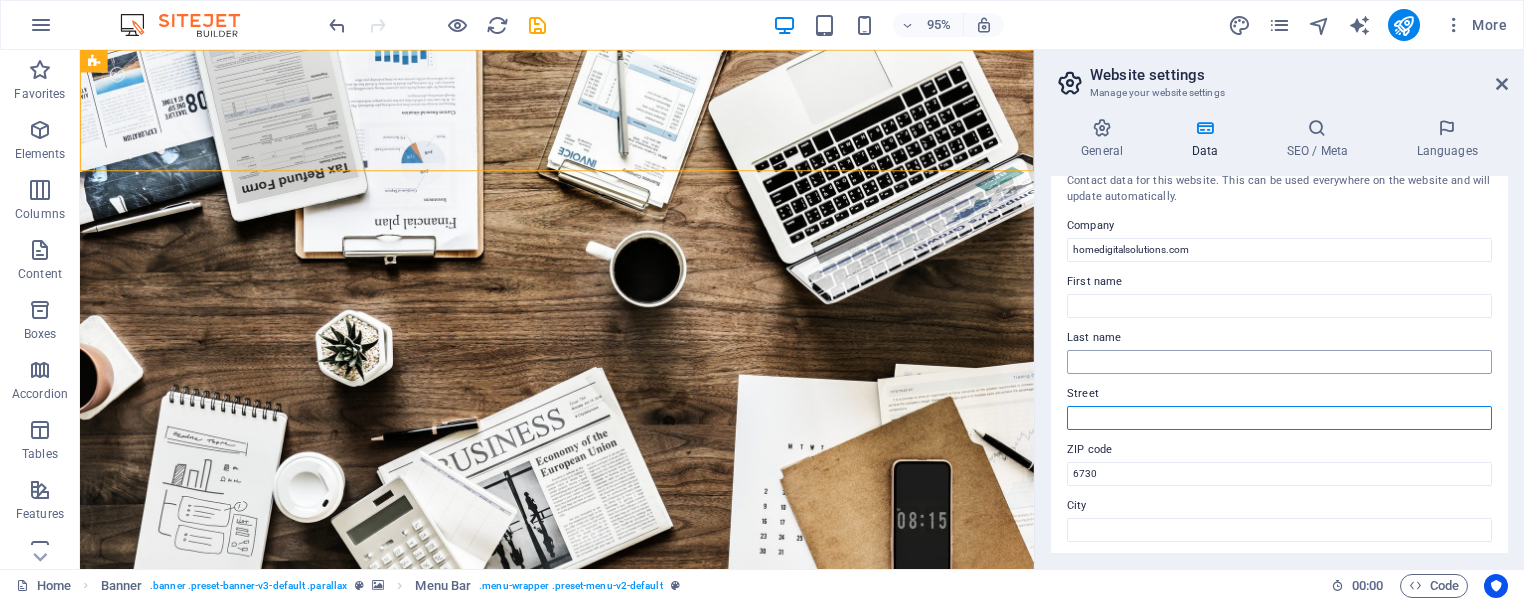 scroll, scrollTop: 0, scrollLeft: 0, axis: both 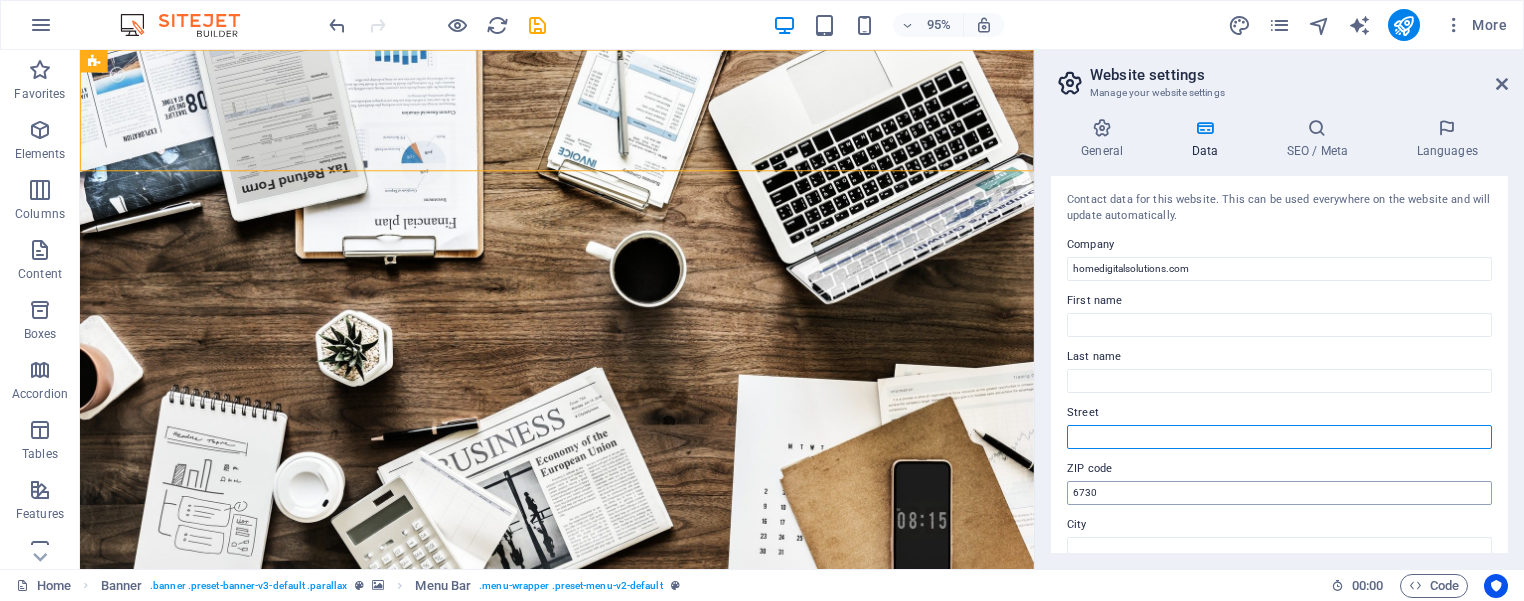 type 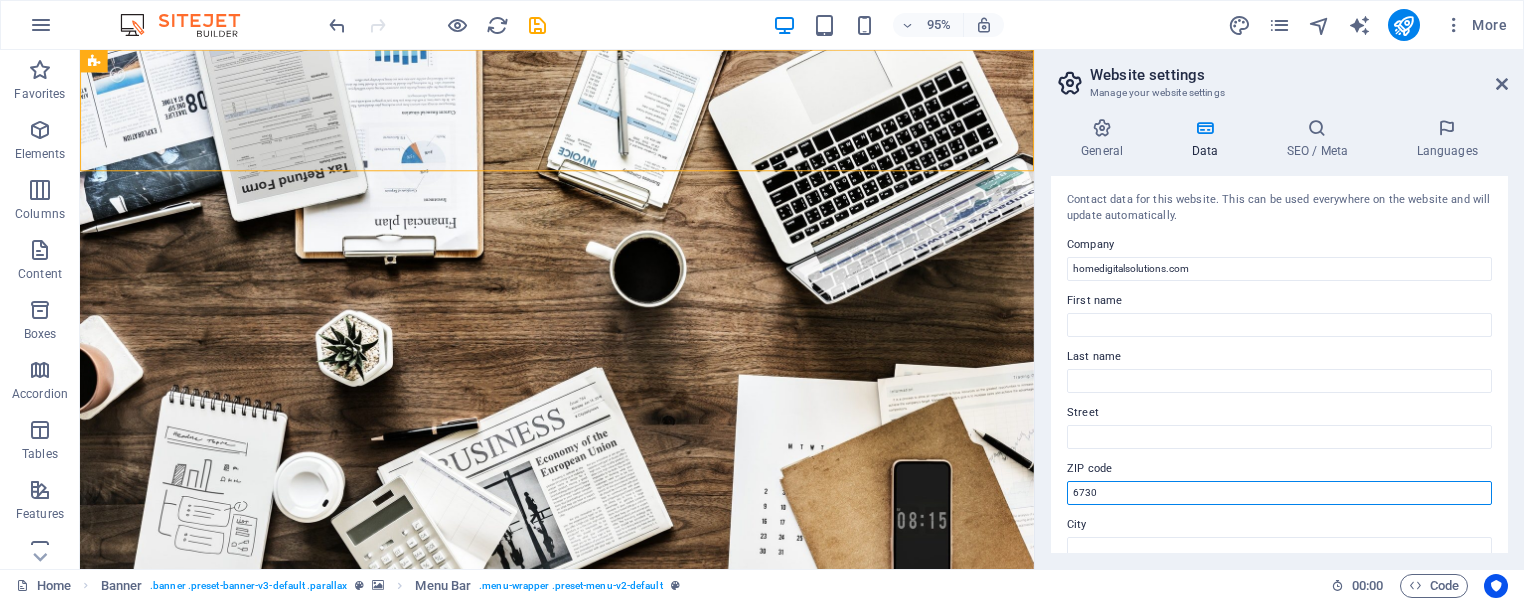 drag, startPoint x: 1107, startPoint y: 489, endPoint x: 989, endPoint y: 485, distance: 118.06778 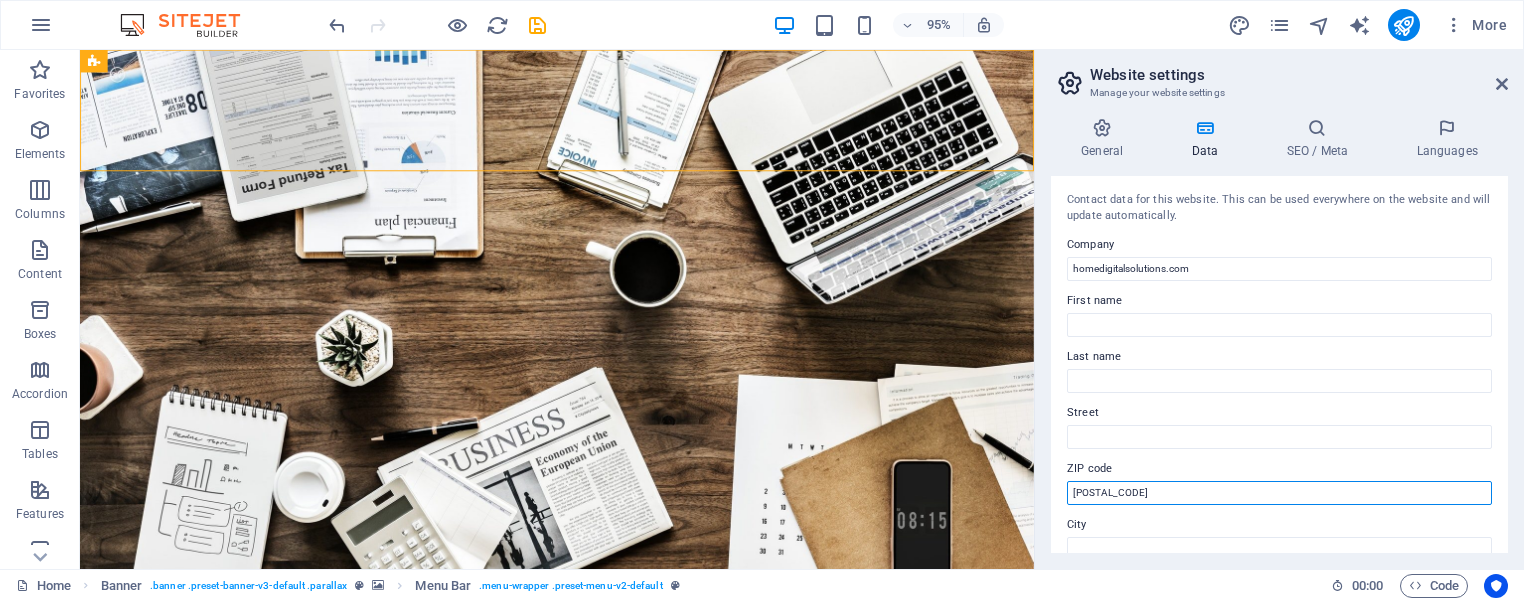 type on "[POSTAL_CODE]" 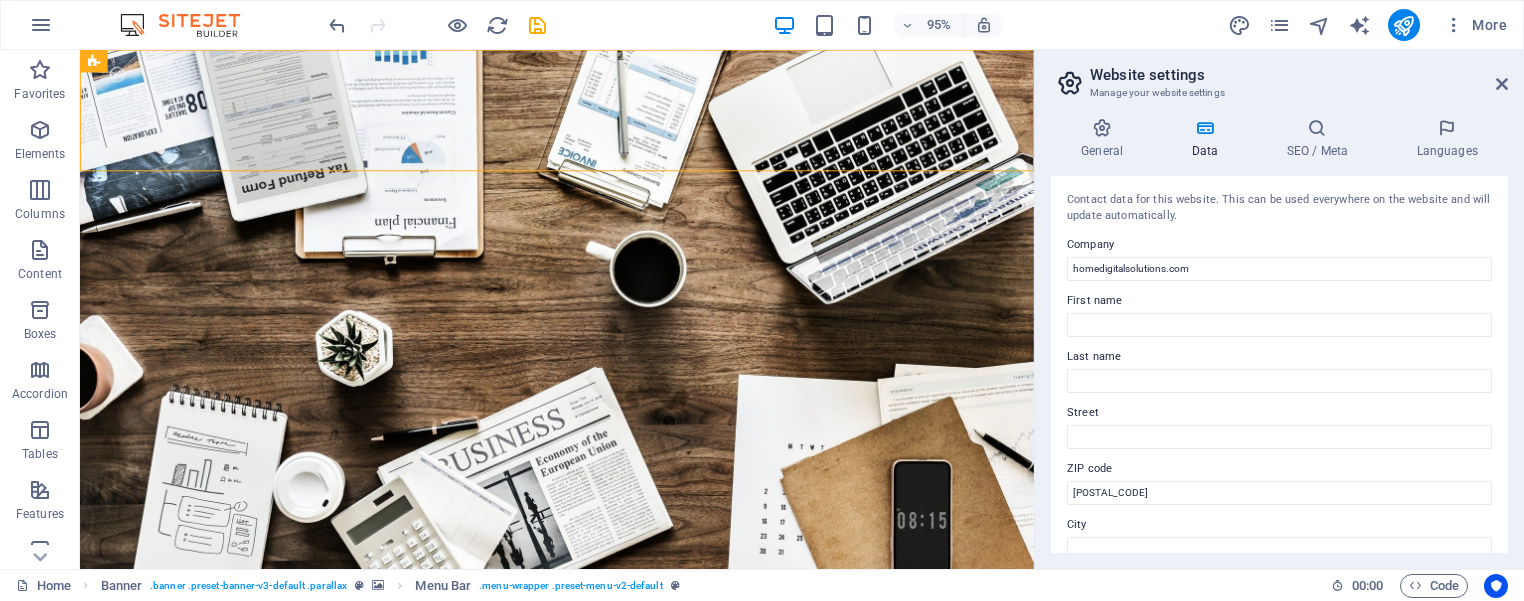 click on "Contact data for this website. This can be used everywhere on the website and will update automatically." at bounding box center [1279, 208] 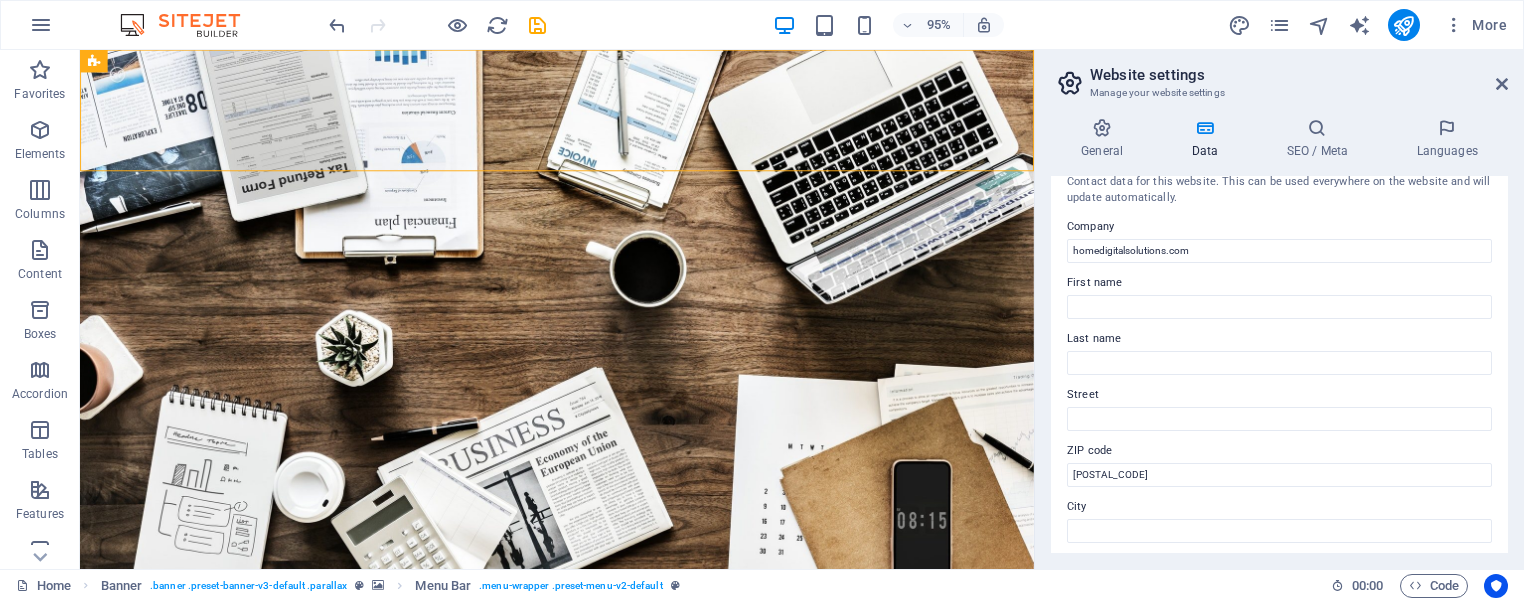 scroll, scrollTop: 0, scrollLeft: 0, axis: both 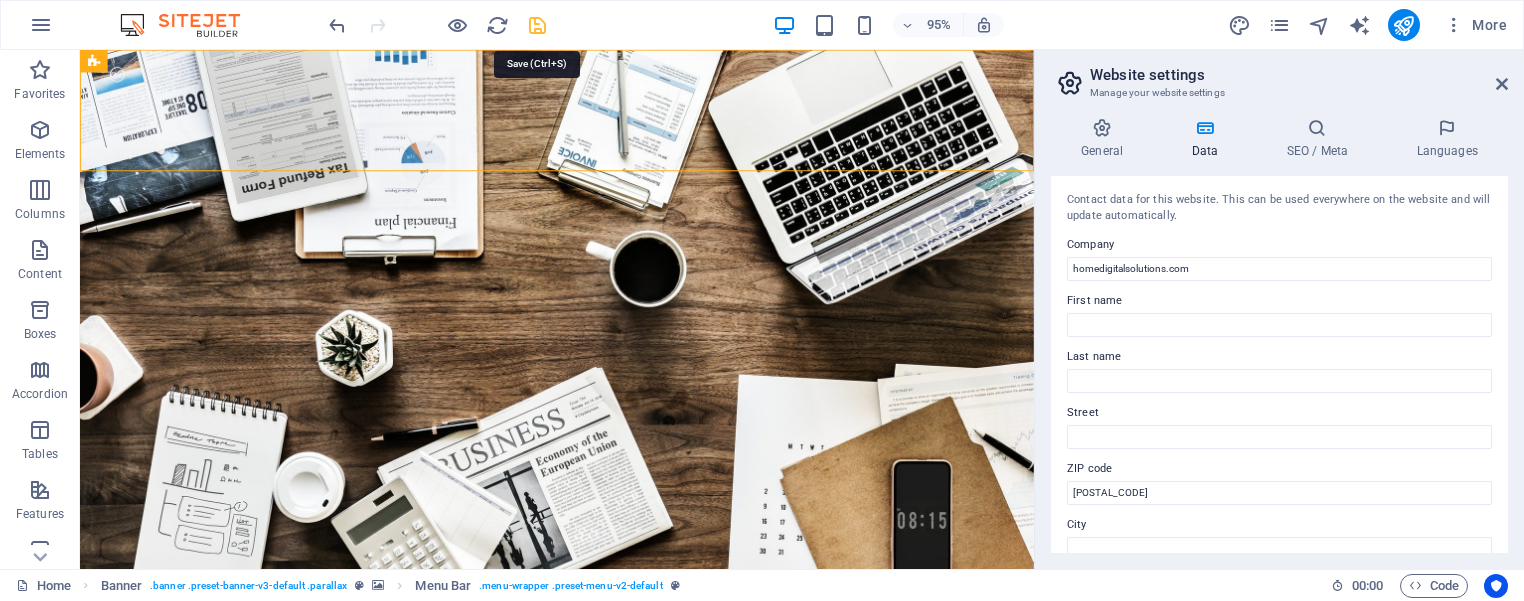 click at bounding box center (537, 25) 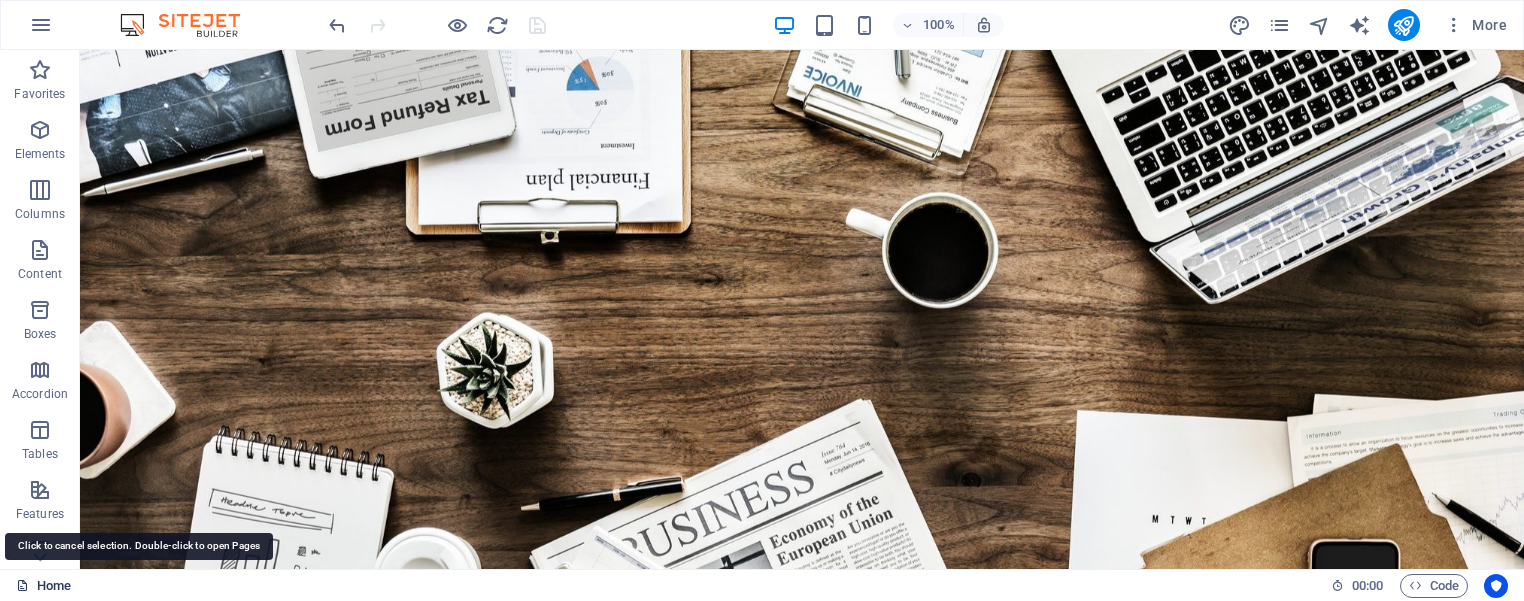 click on "Home" at bounding box center [43, 586] 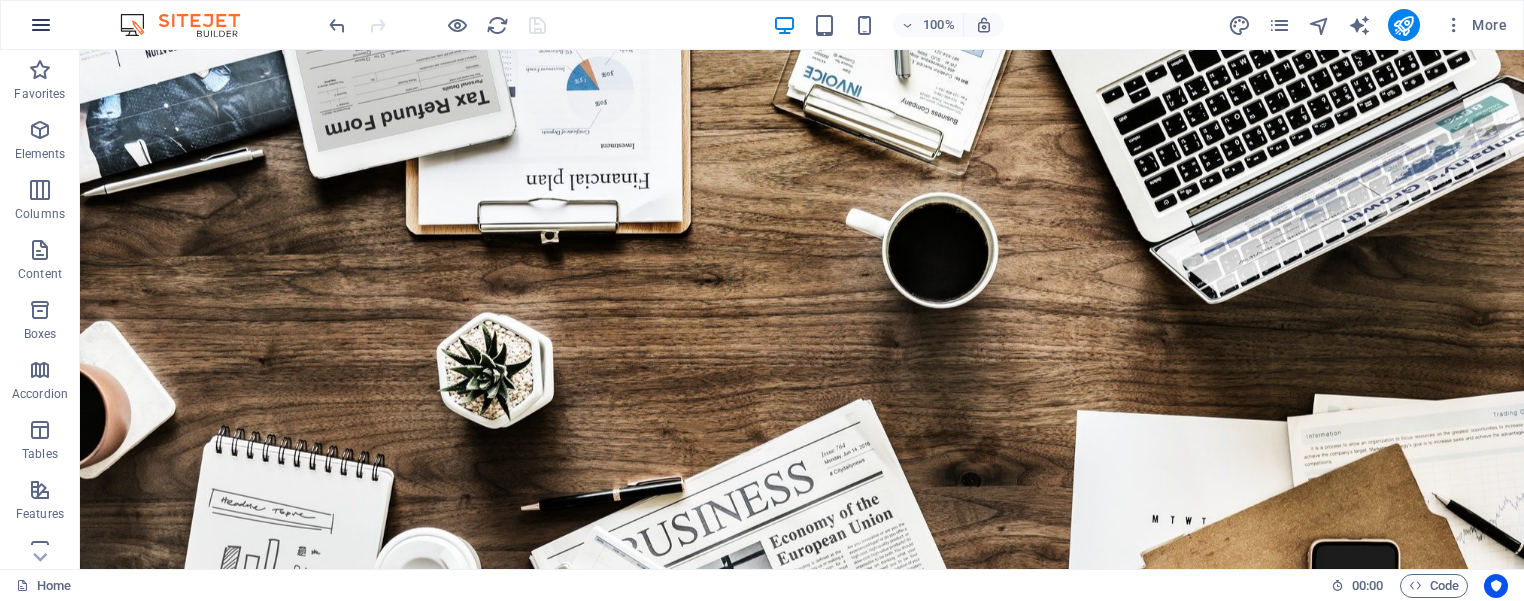 click at bounding box center (41, 25) 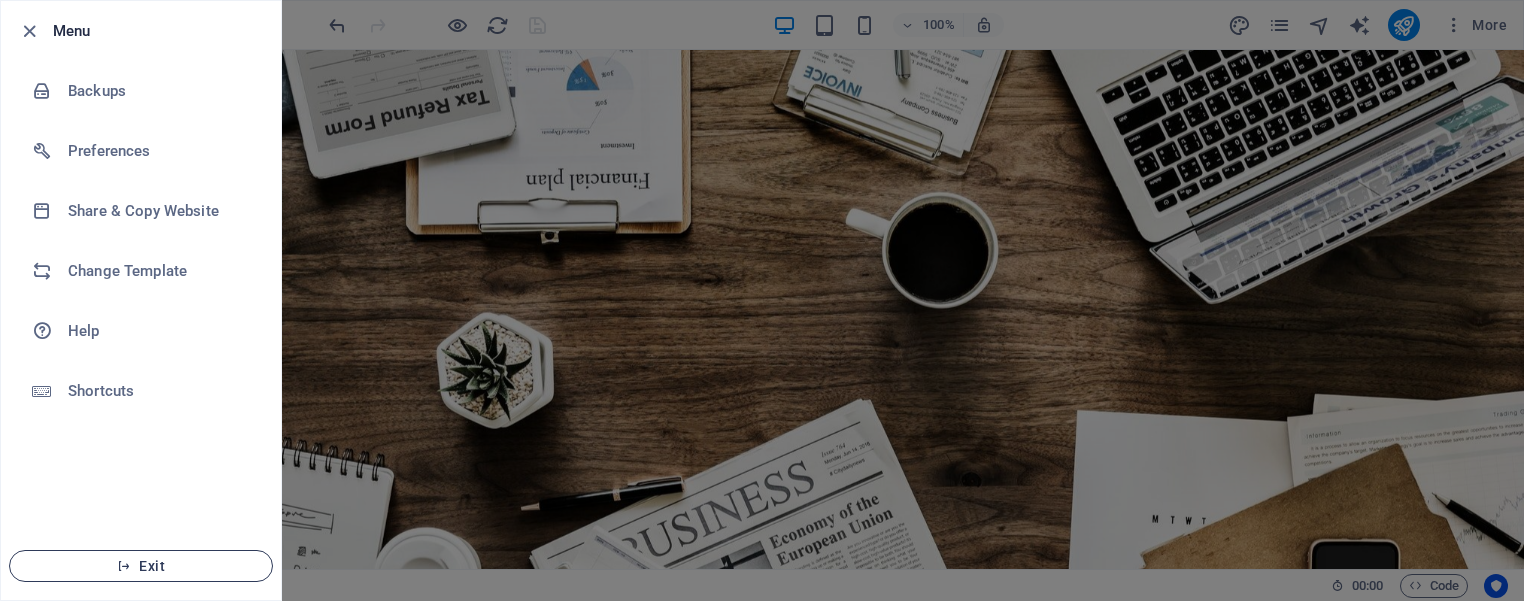 click on "Exit" at bounding box center [141, 566] 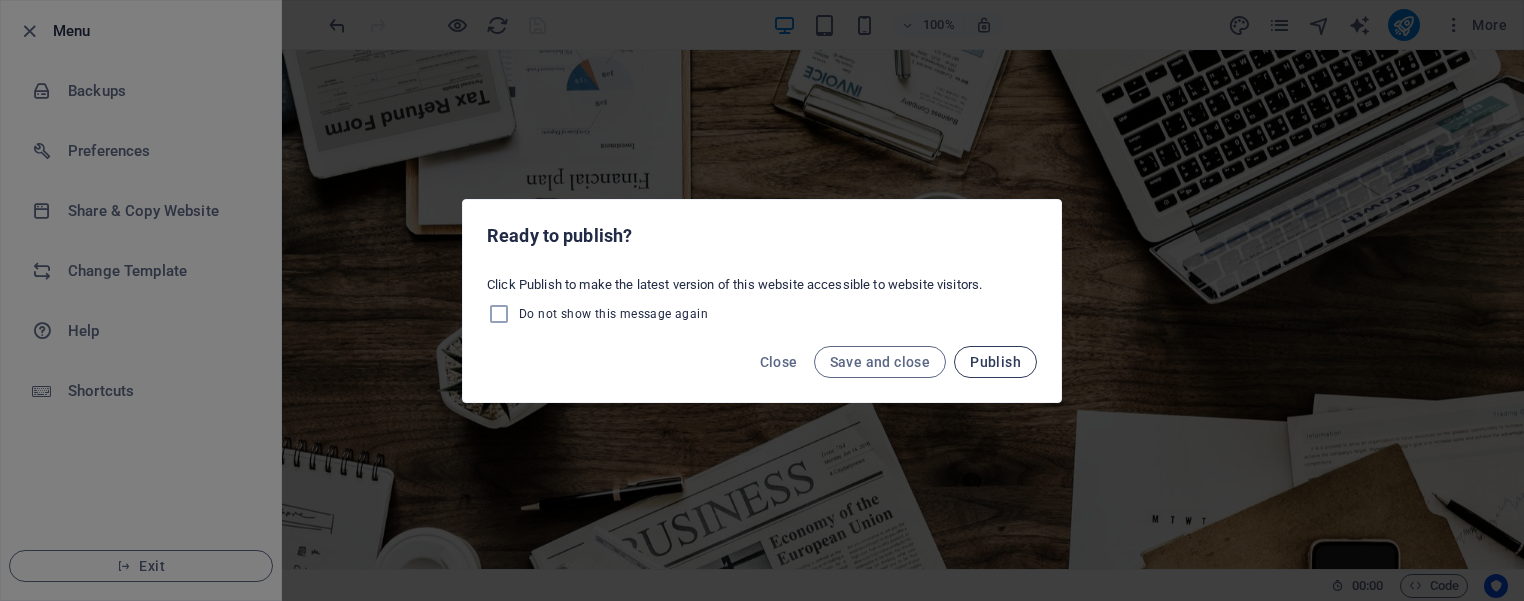 click on "Publish" at bounding box center [995, 362] 